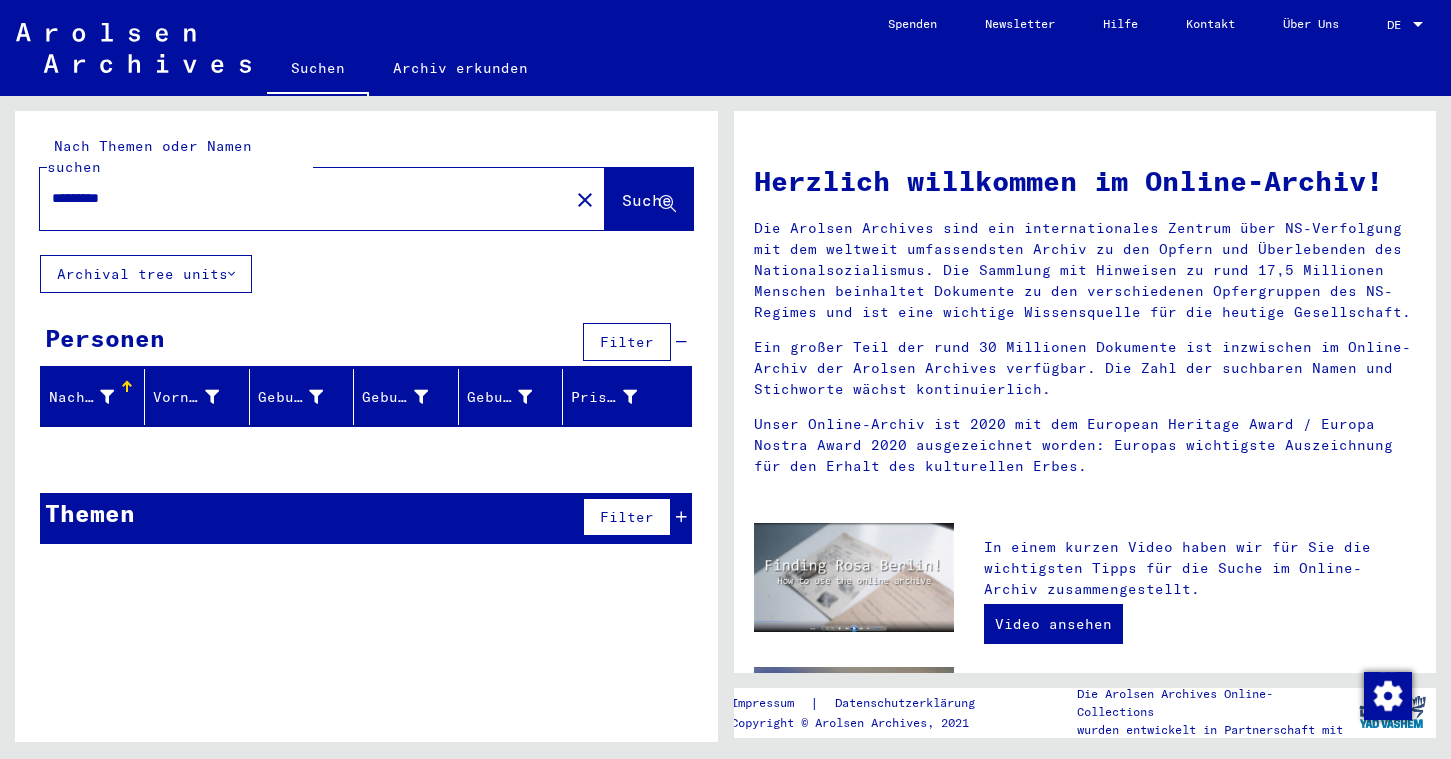 scroll, scrollTop: 0, scrollLeft: 0, axis: both 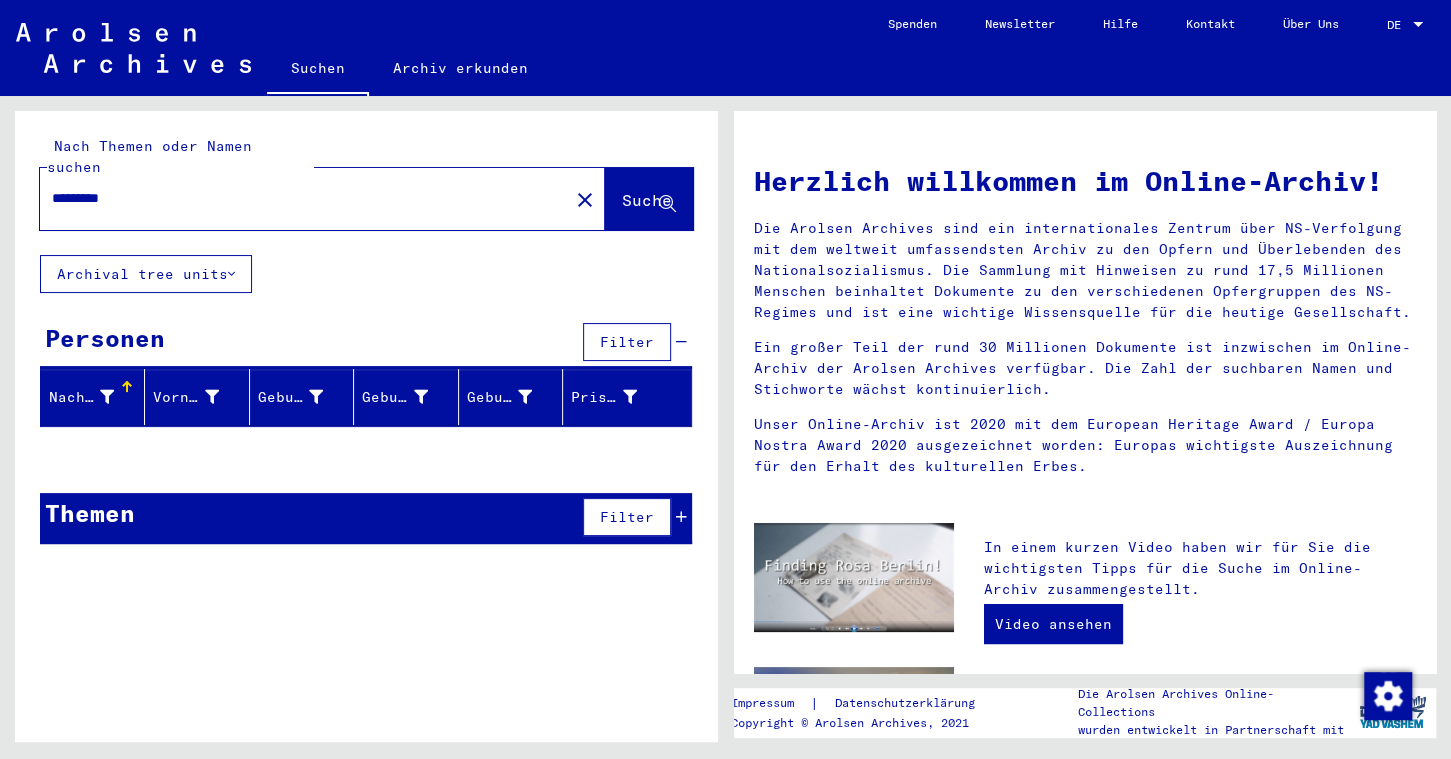 drag, startPoint x: 147, startPoint y: 168, endPoint x: 10, endPoint y: 177, distance: 137.2953 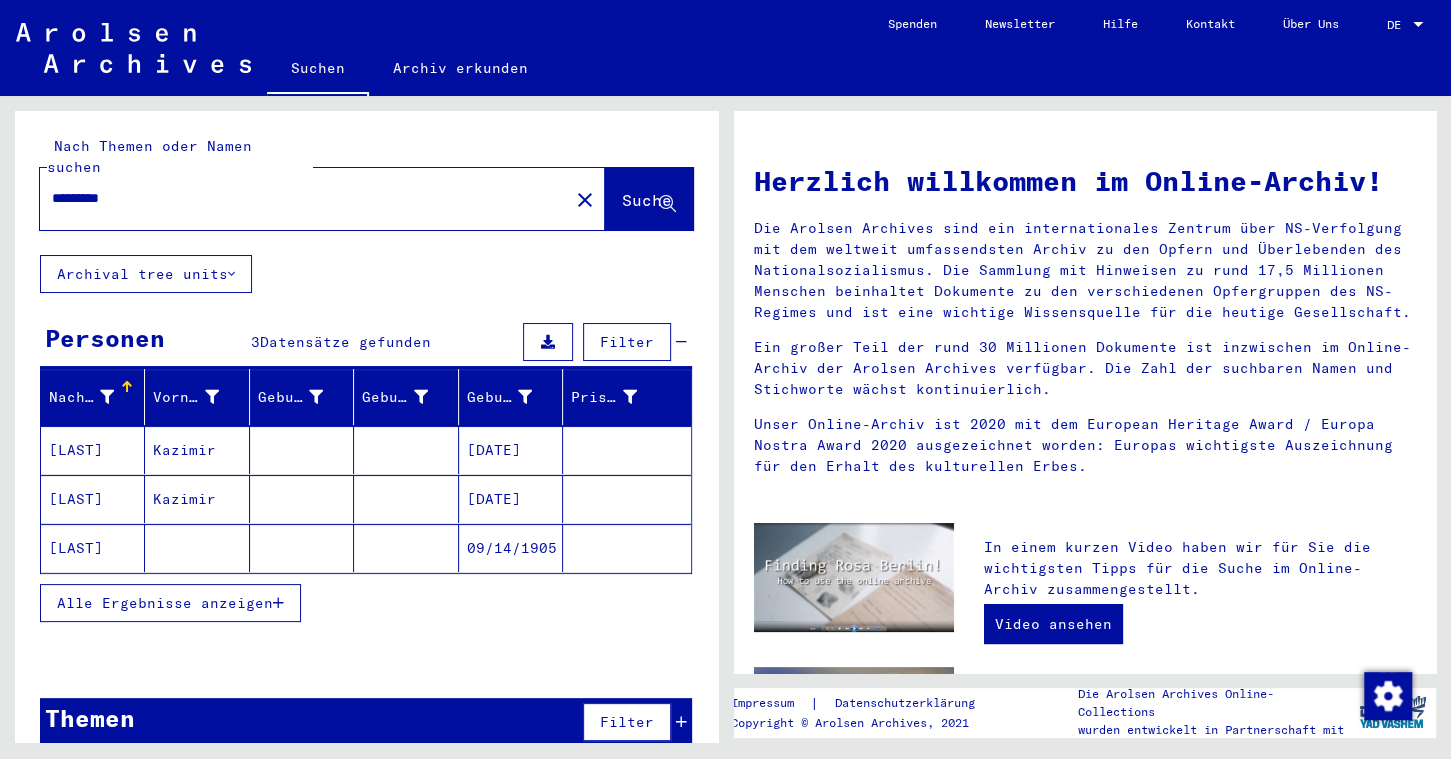 click on "[LAST]" 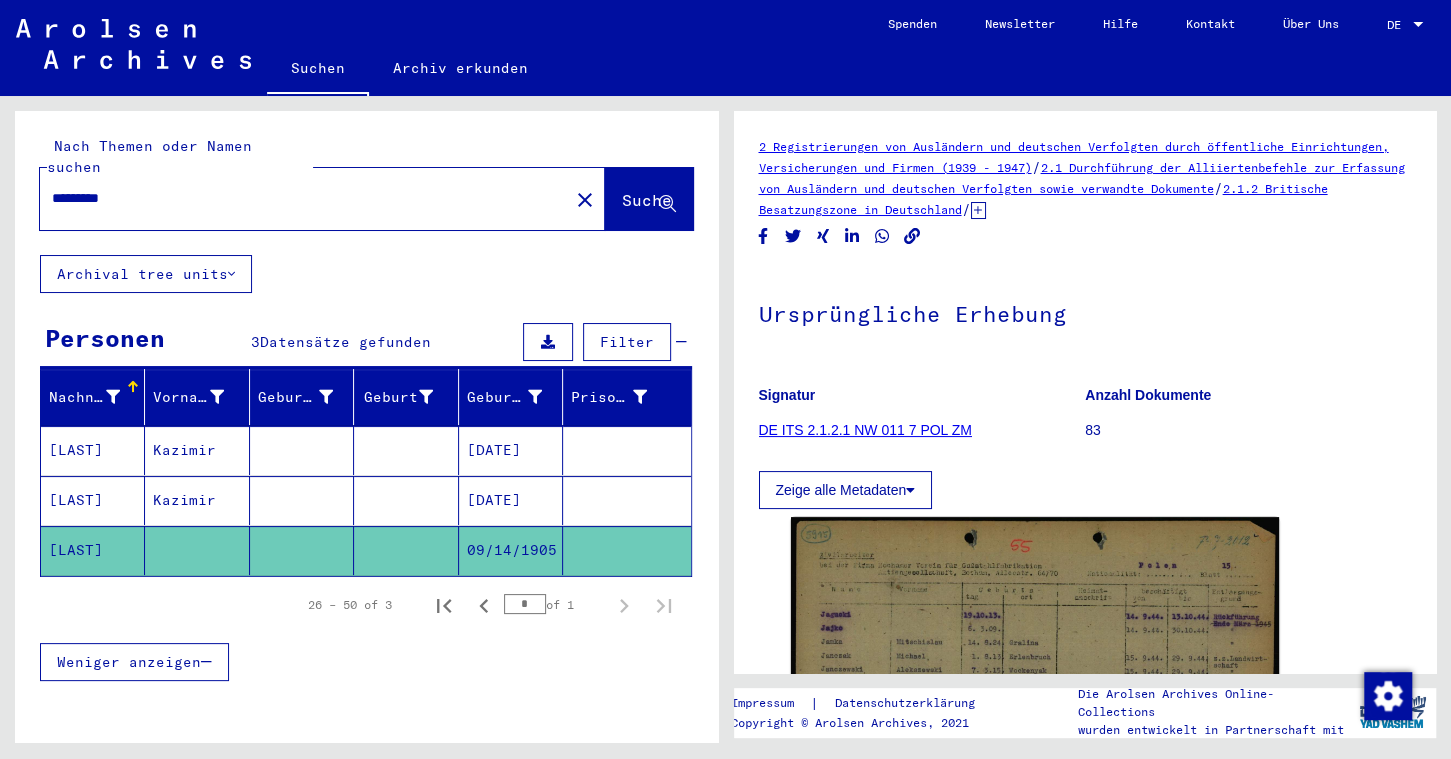 click 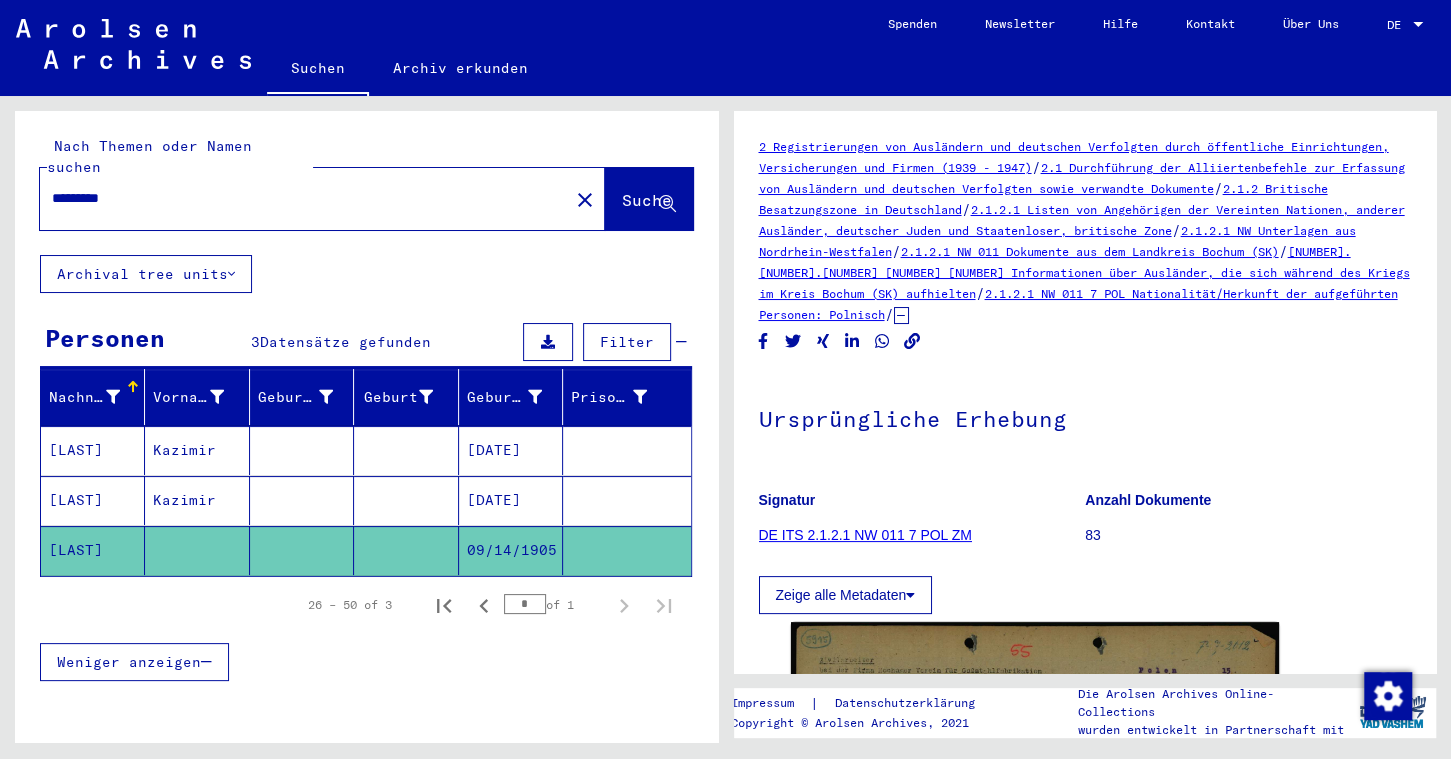 click on "[LAST]" at bounding box center (93, 500) 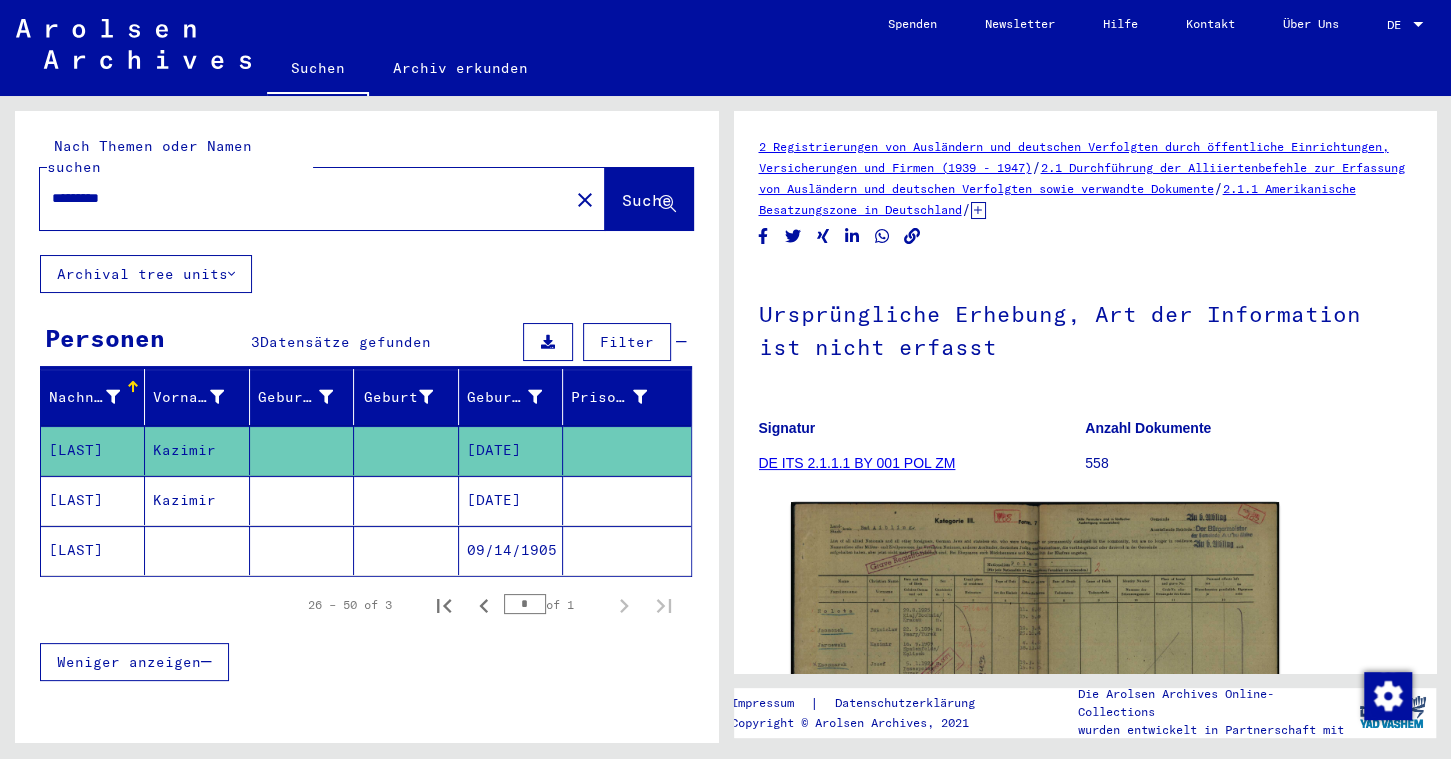 click on "*********" at bounding box center [304, 198] 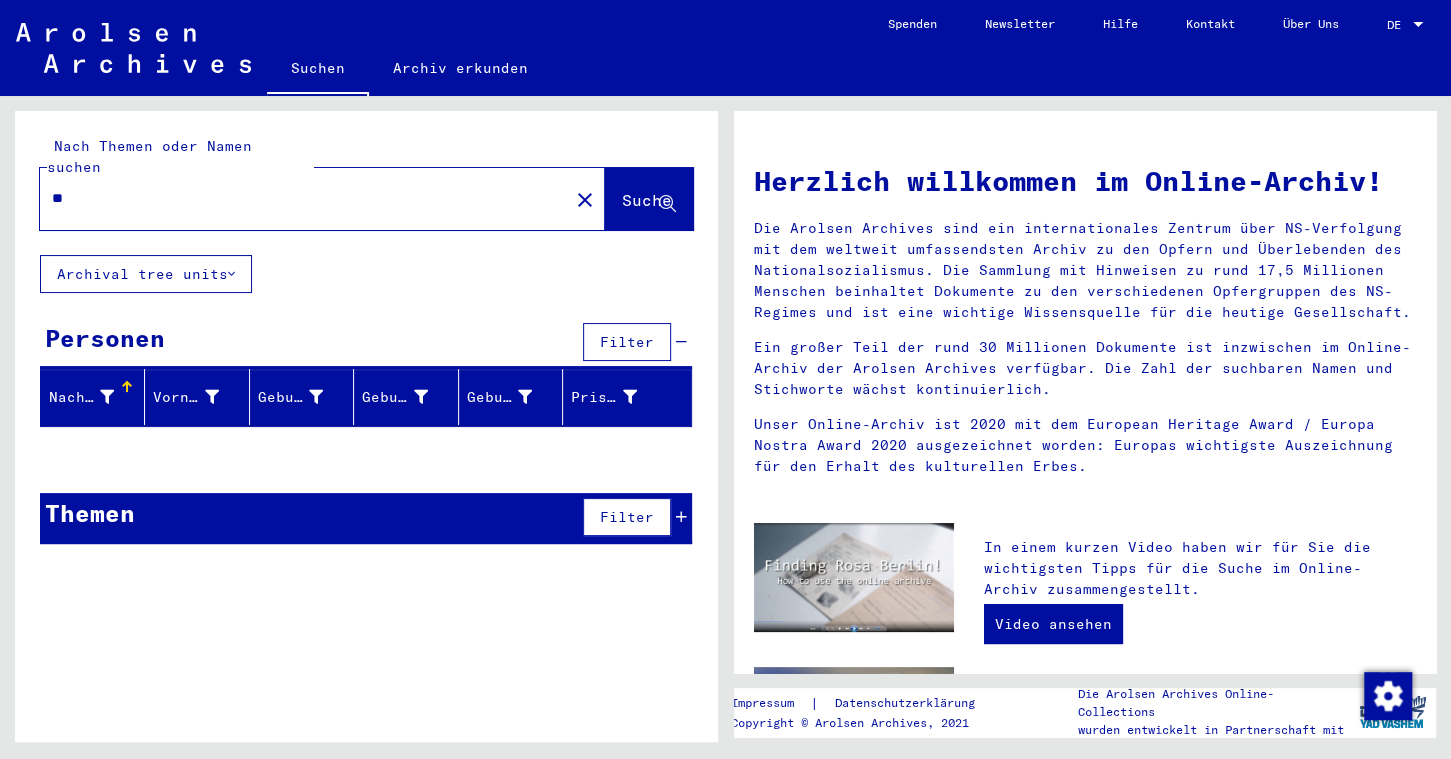 type on "*" 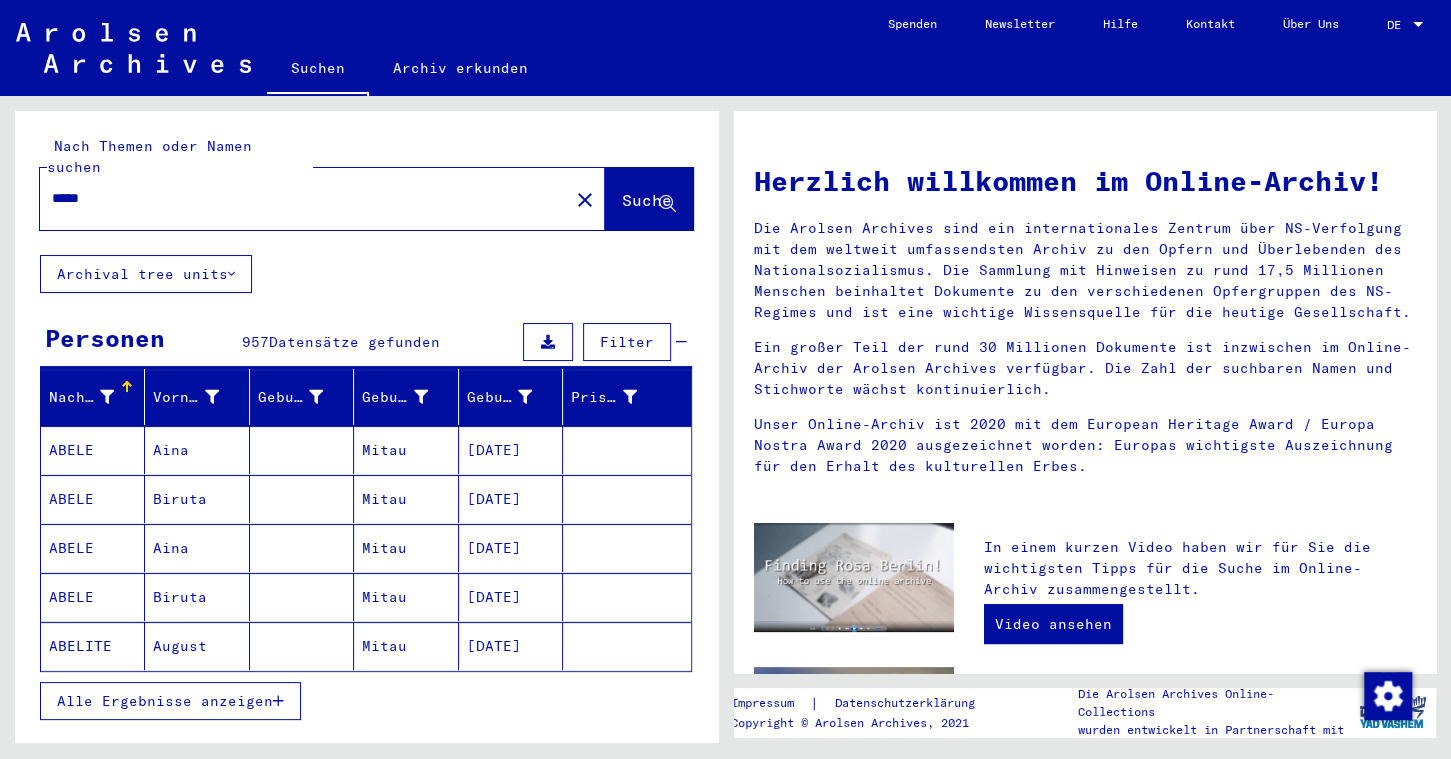 click on "Alle Ergebnisse anzeigen" at bounding box center (170, 701) 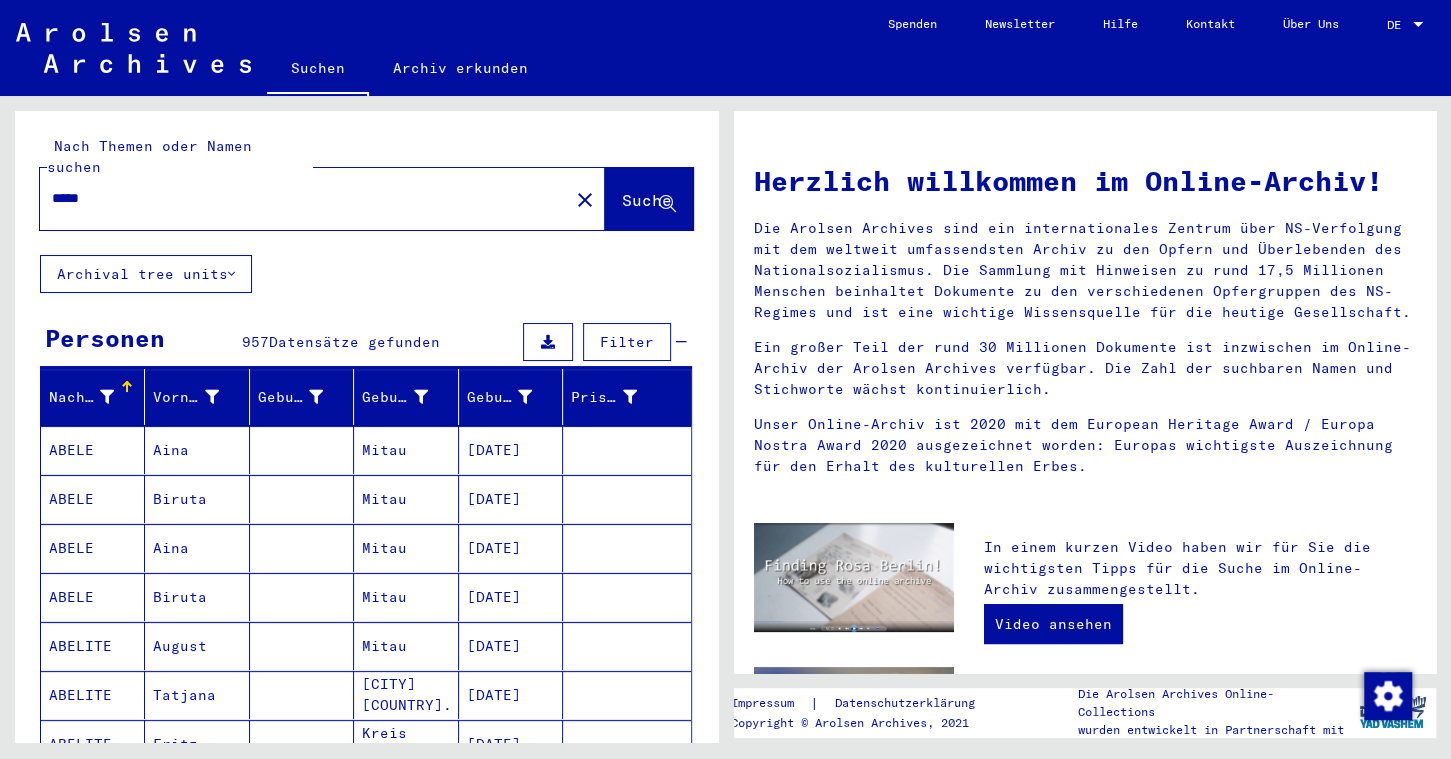 click on "*****" at bounding box center [298, 198] 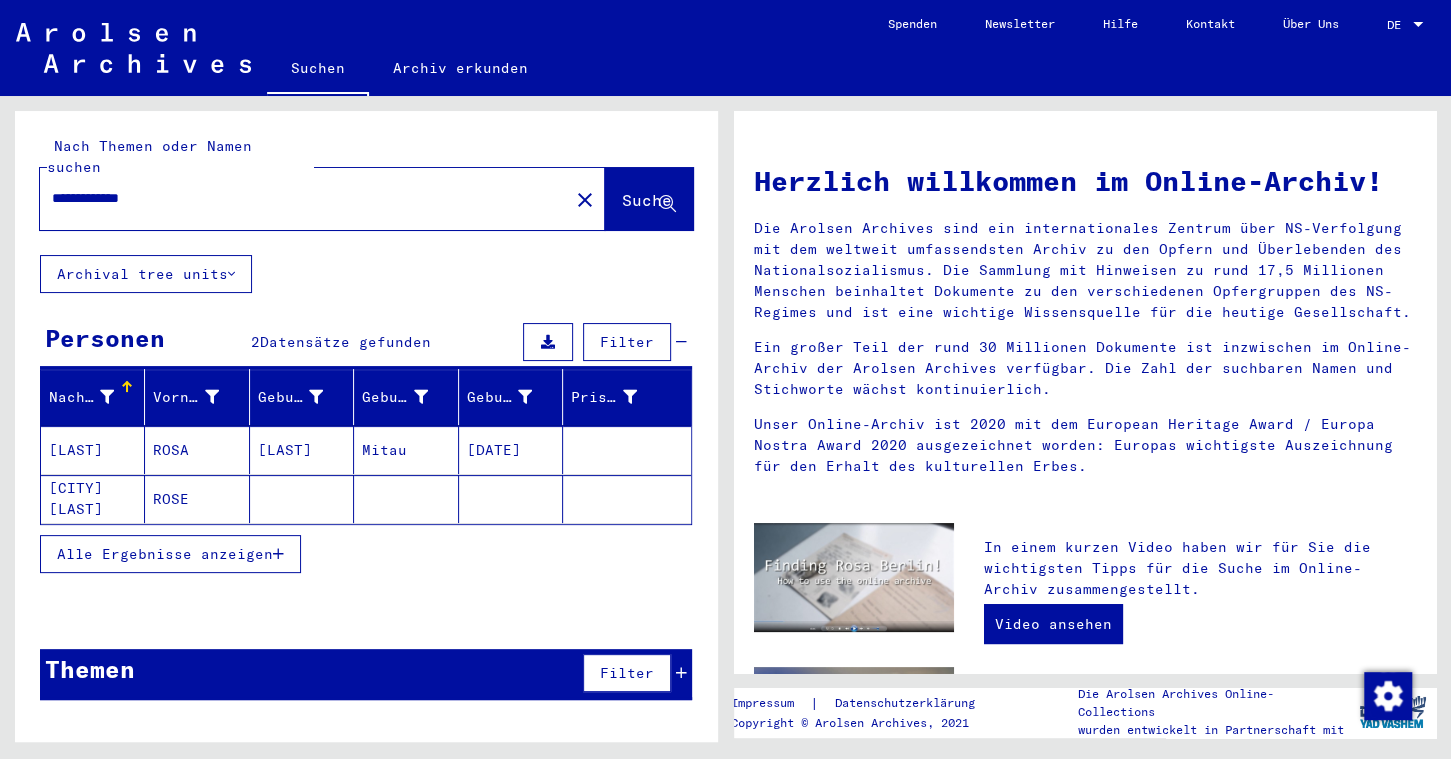 click on "[CITY] [LAST]" 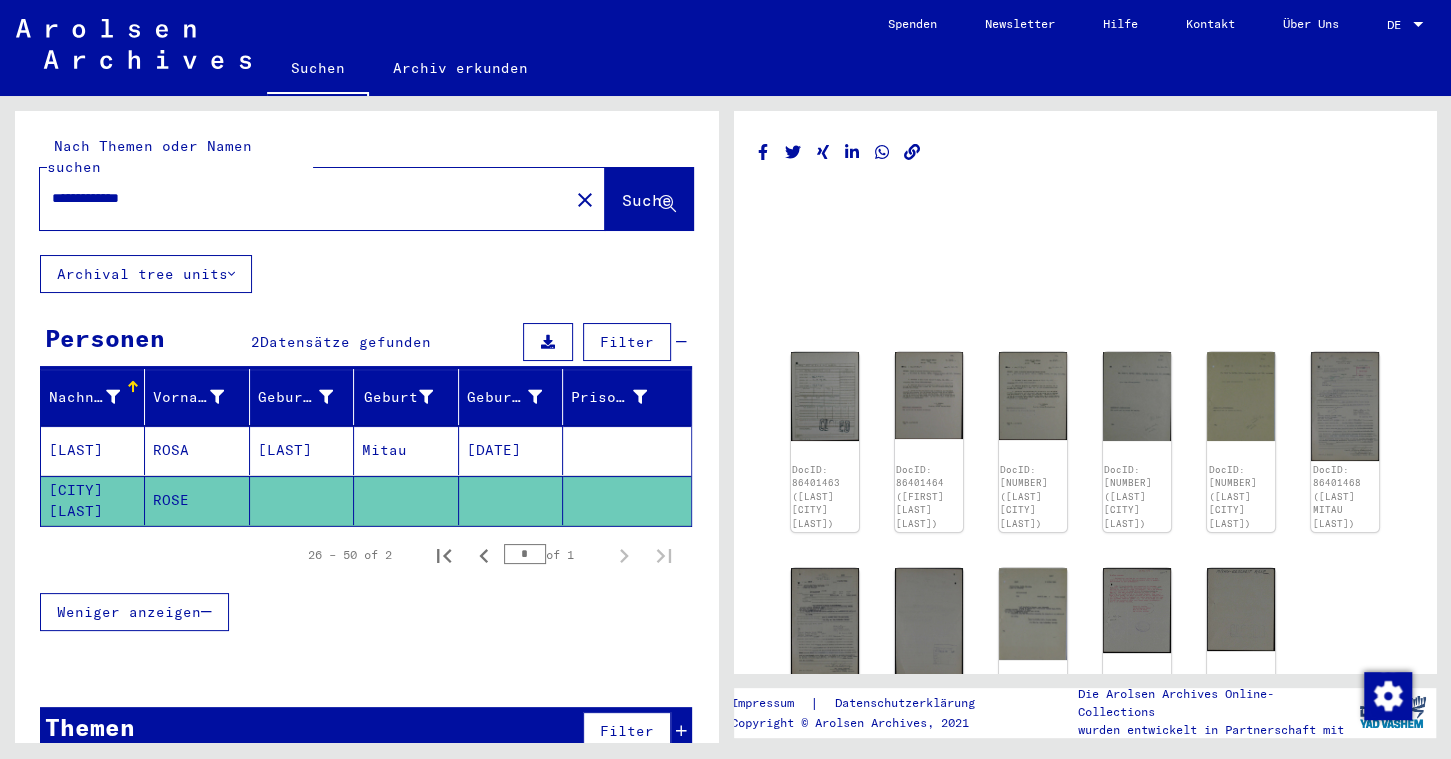 click on "**********" at bounding box center (304, 198) 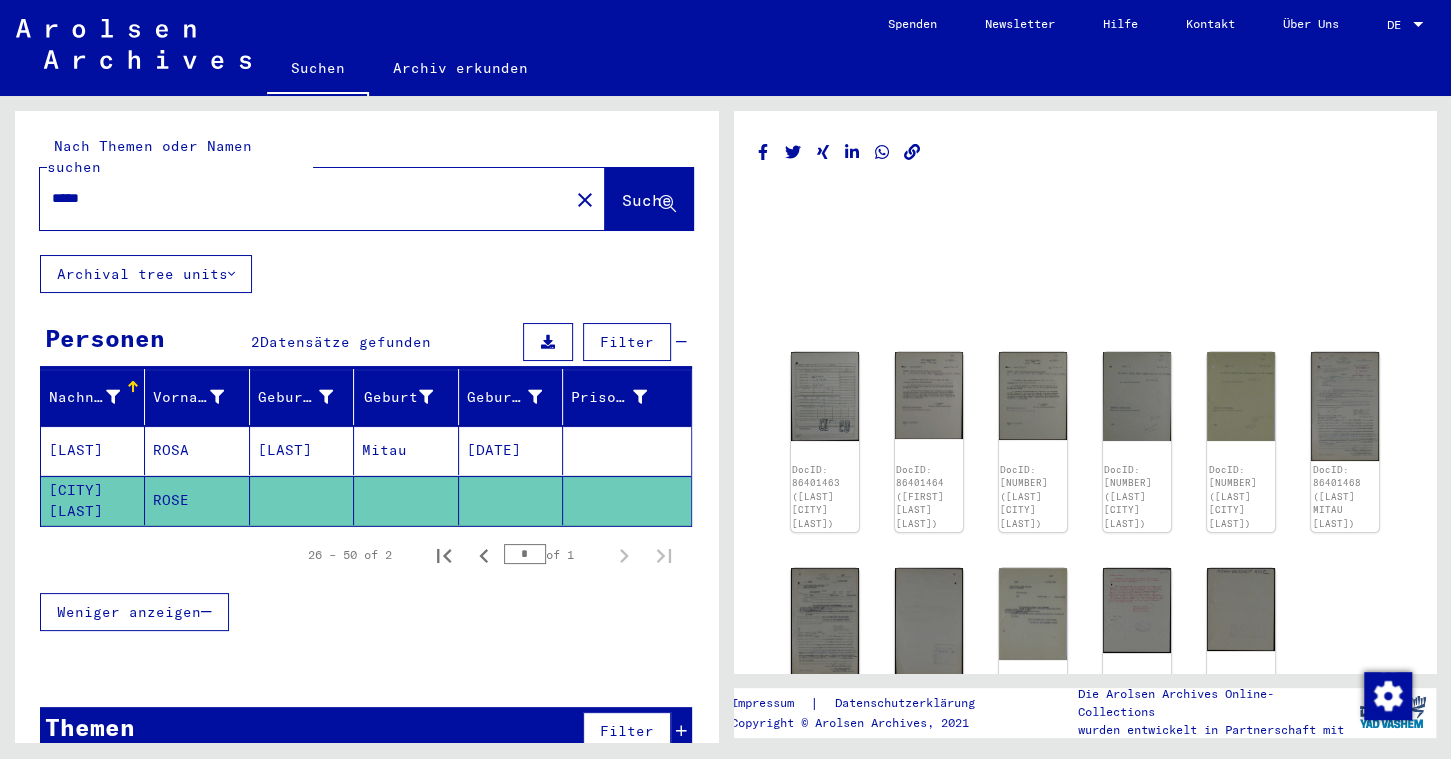 type on "*****" 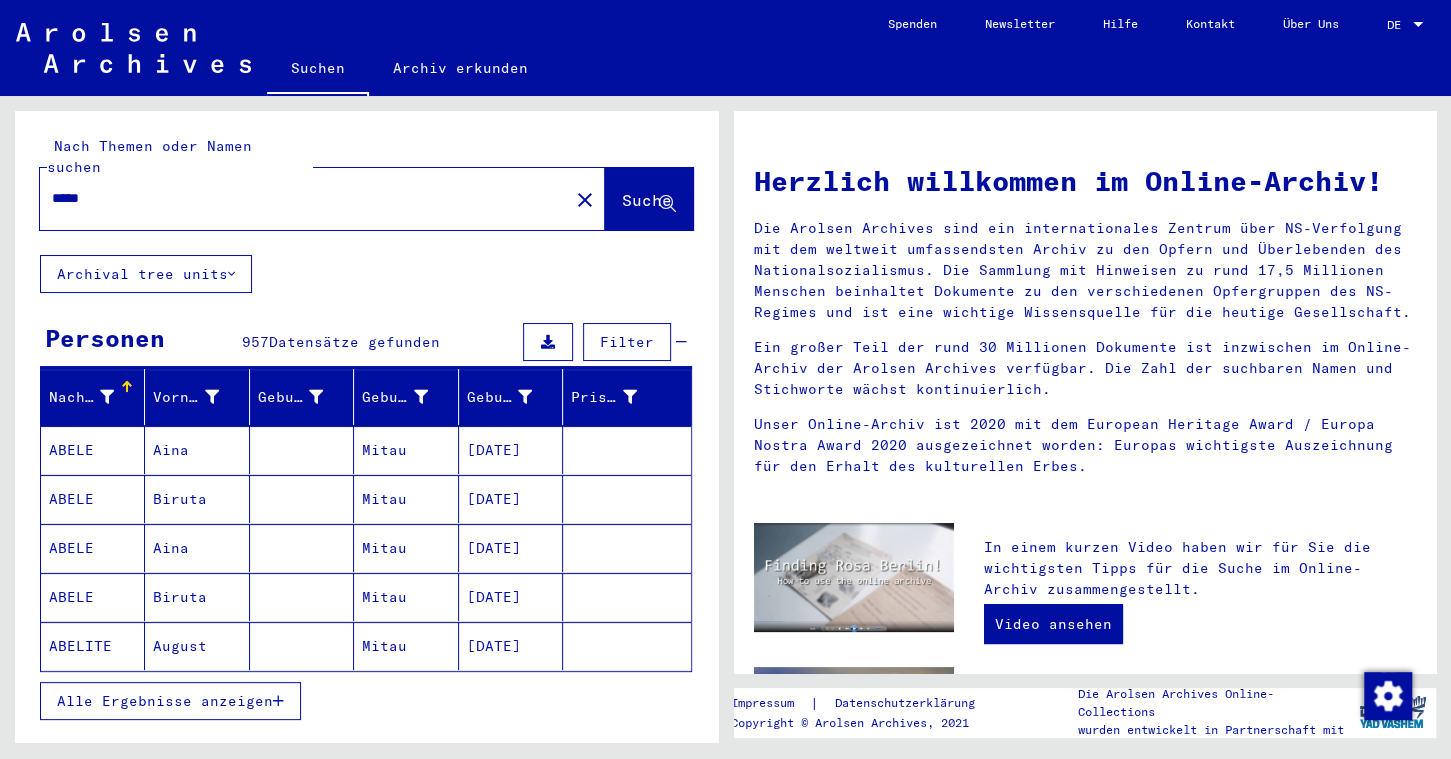 click at bounding box center [278, 701] 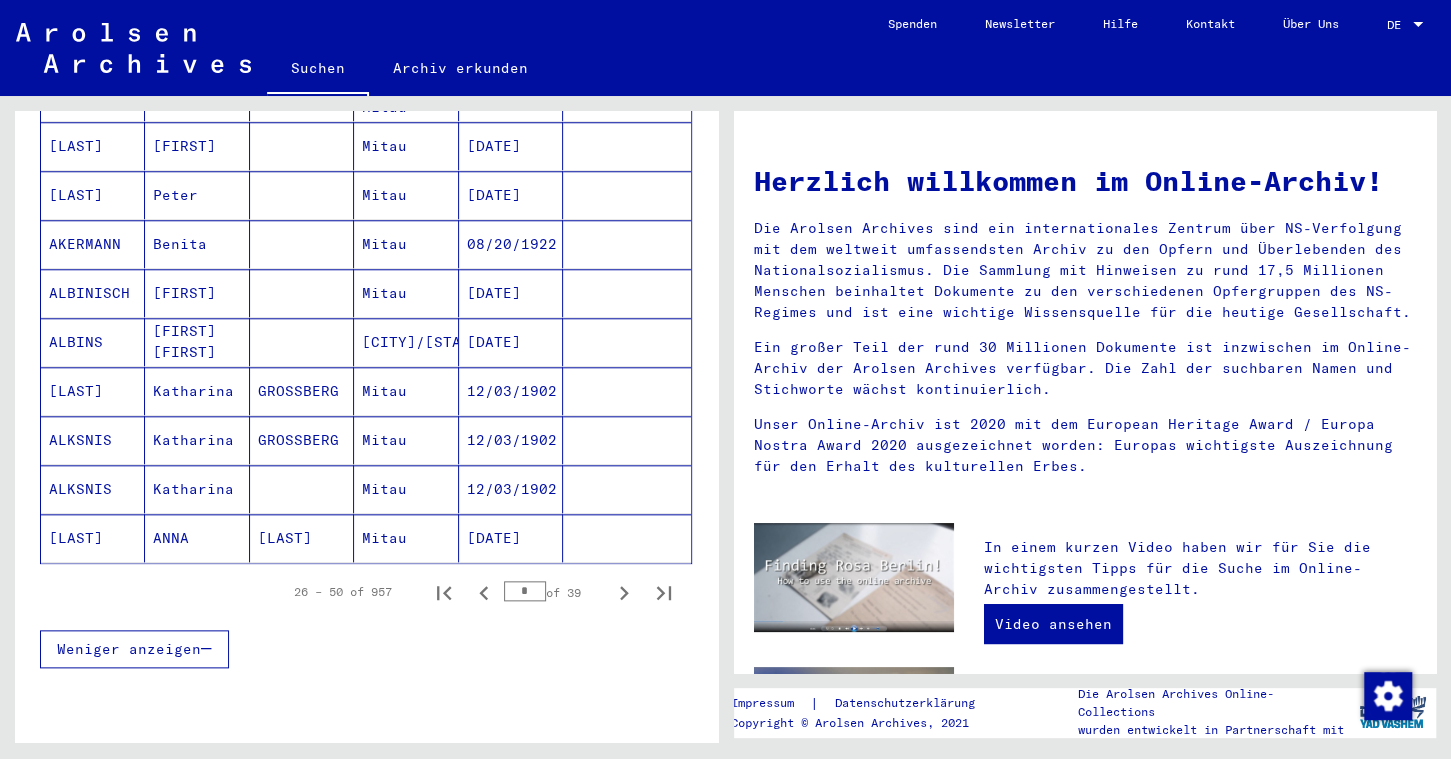 scroll, scrollTop: 1042, scrollLeft: 0, axis: vertical 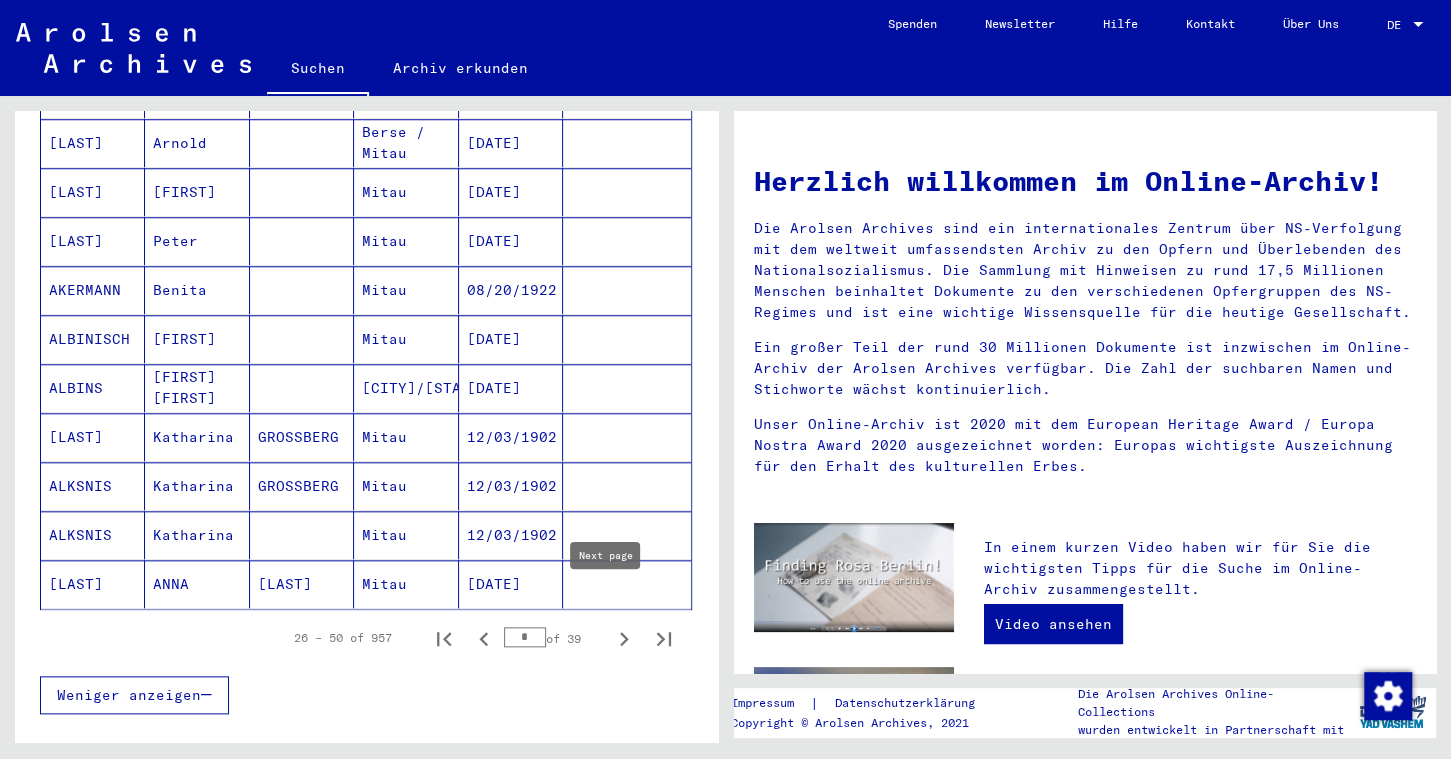 click 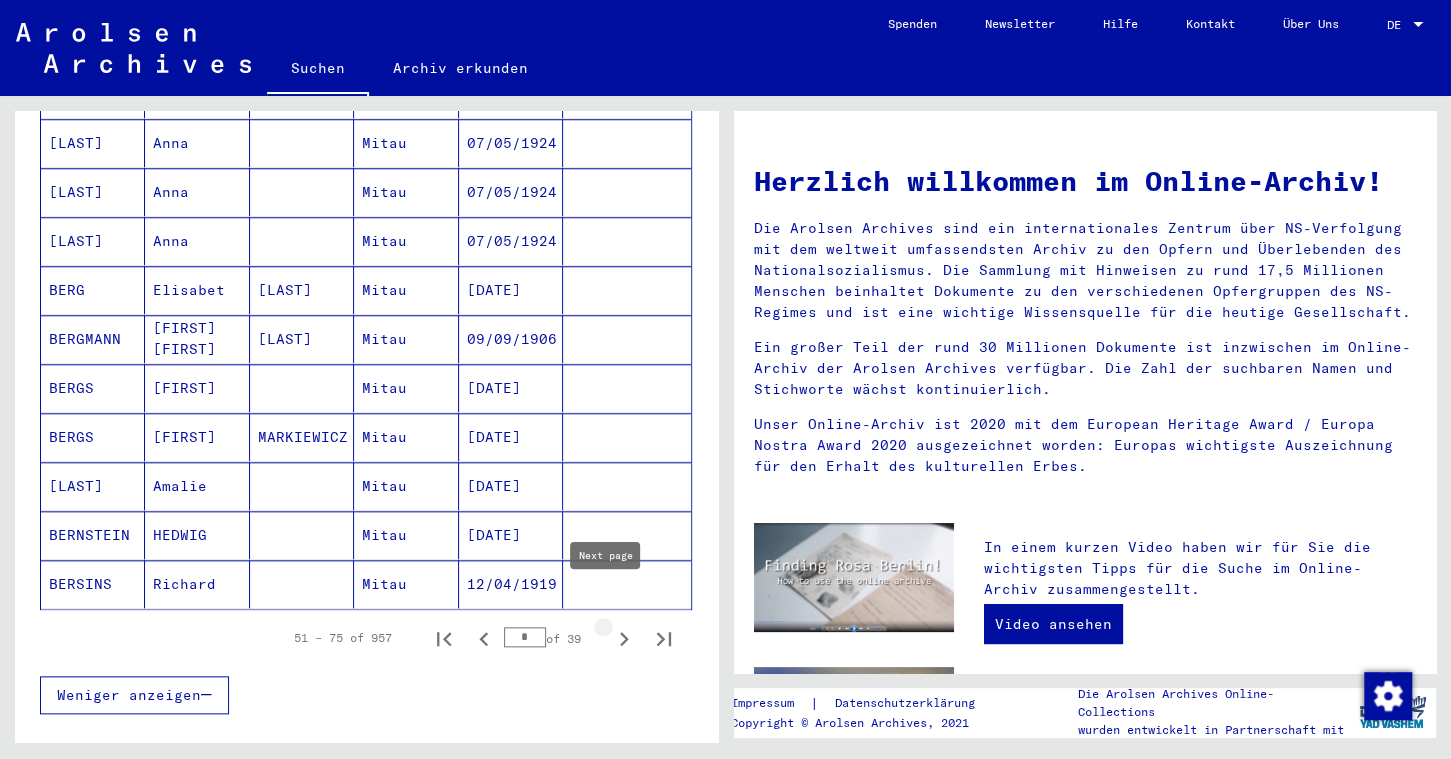 click 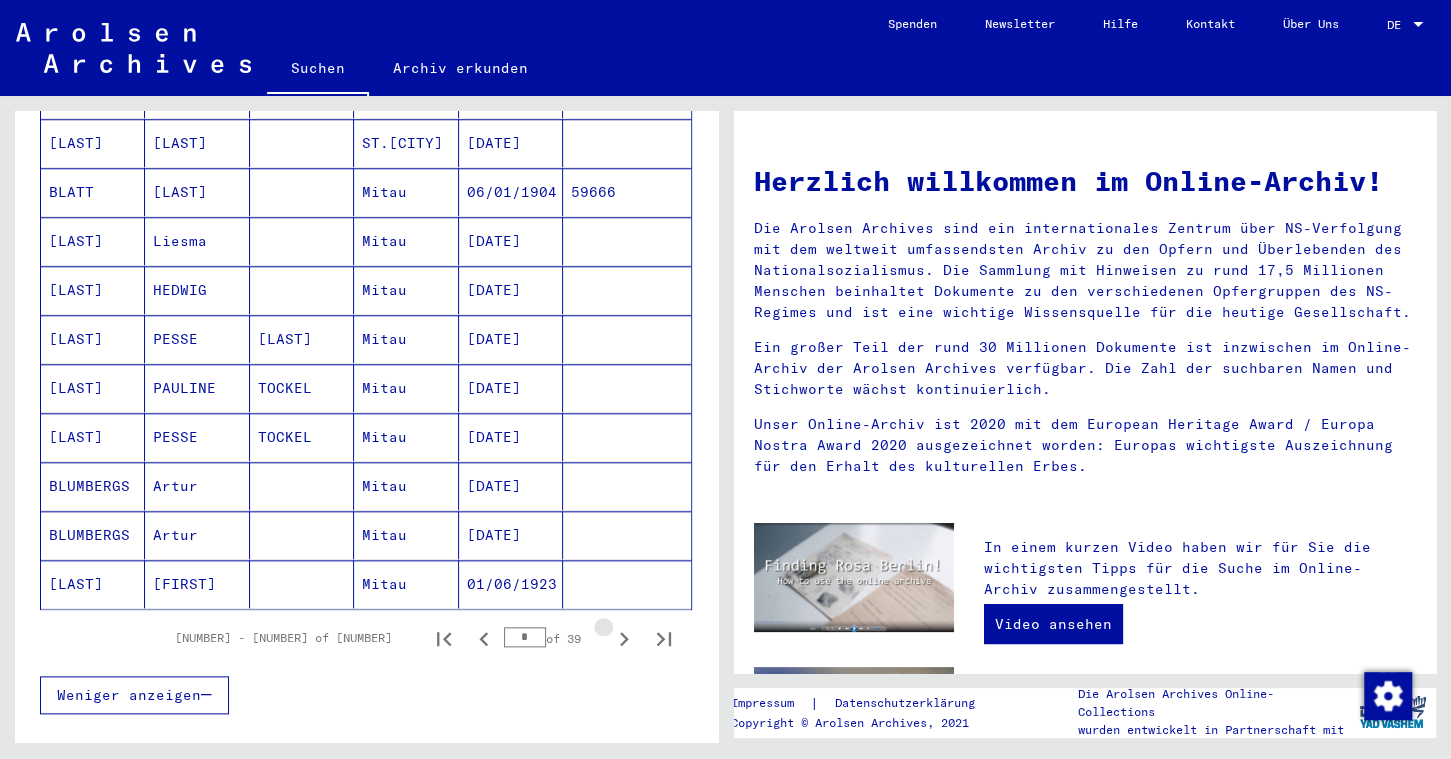 click 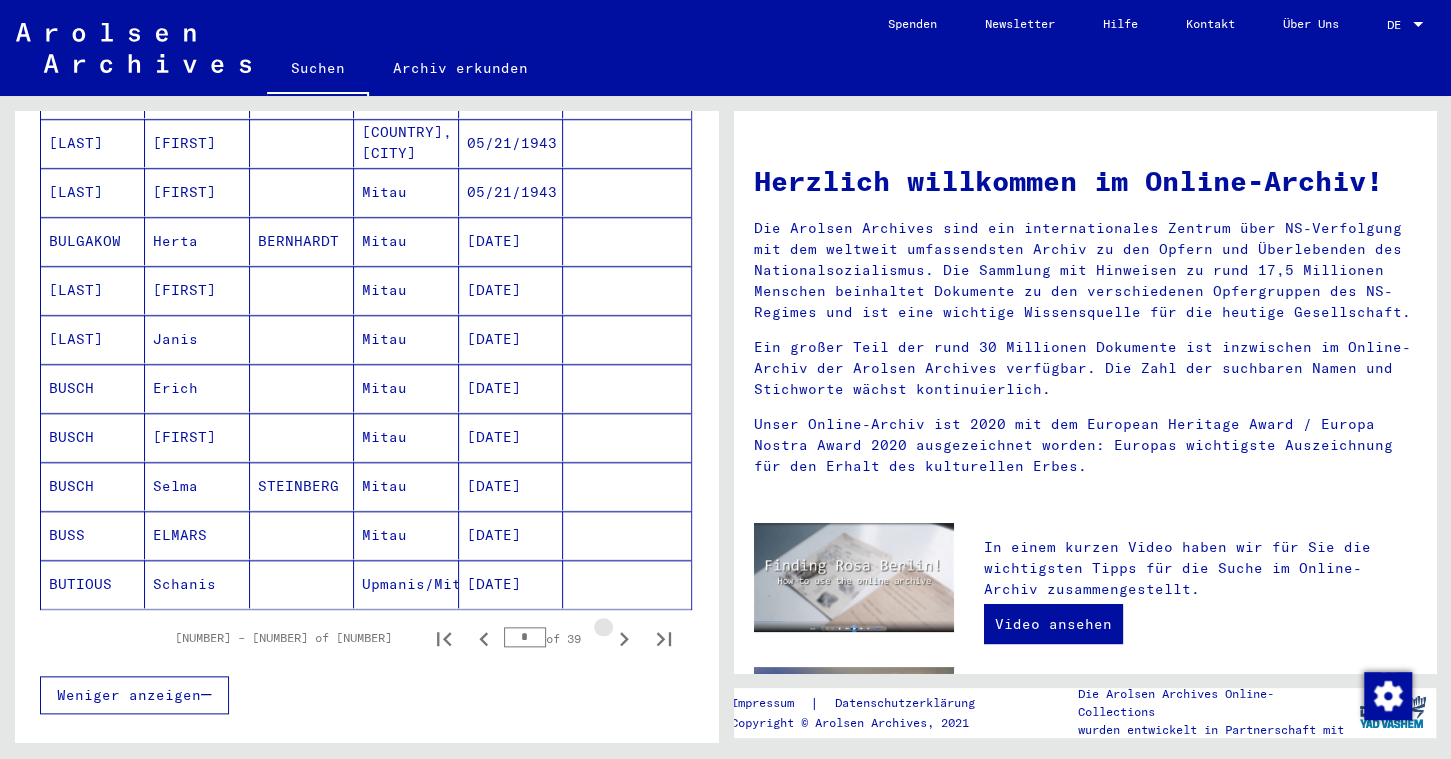 click 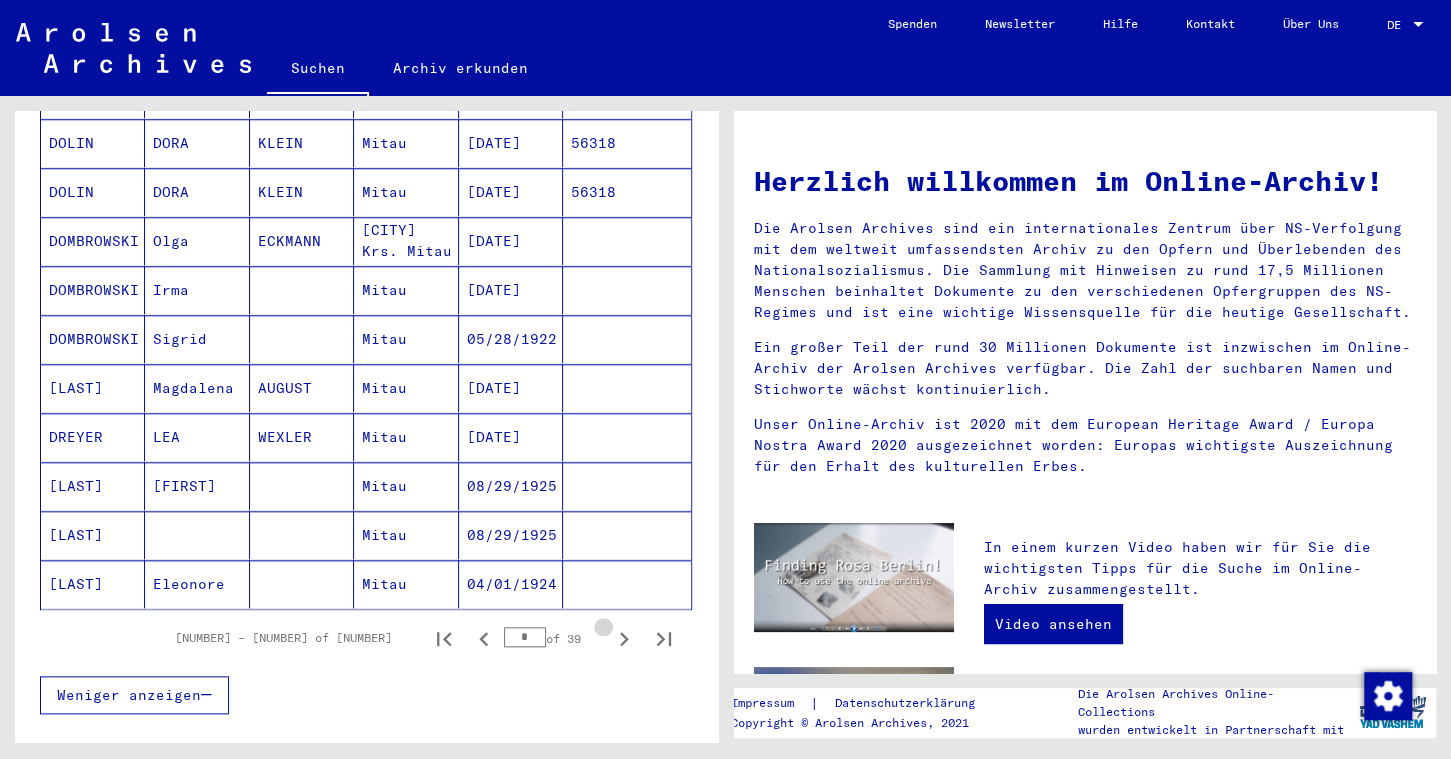 click 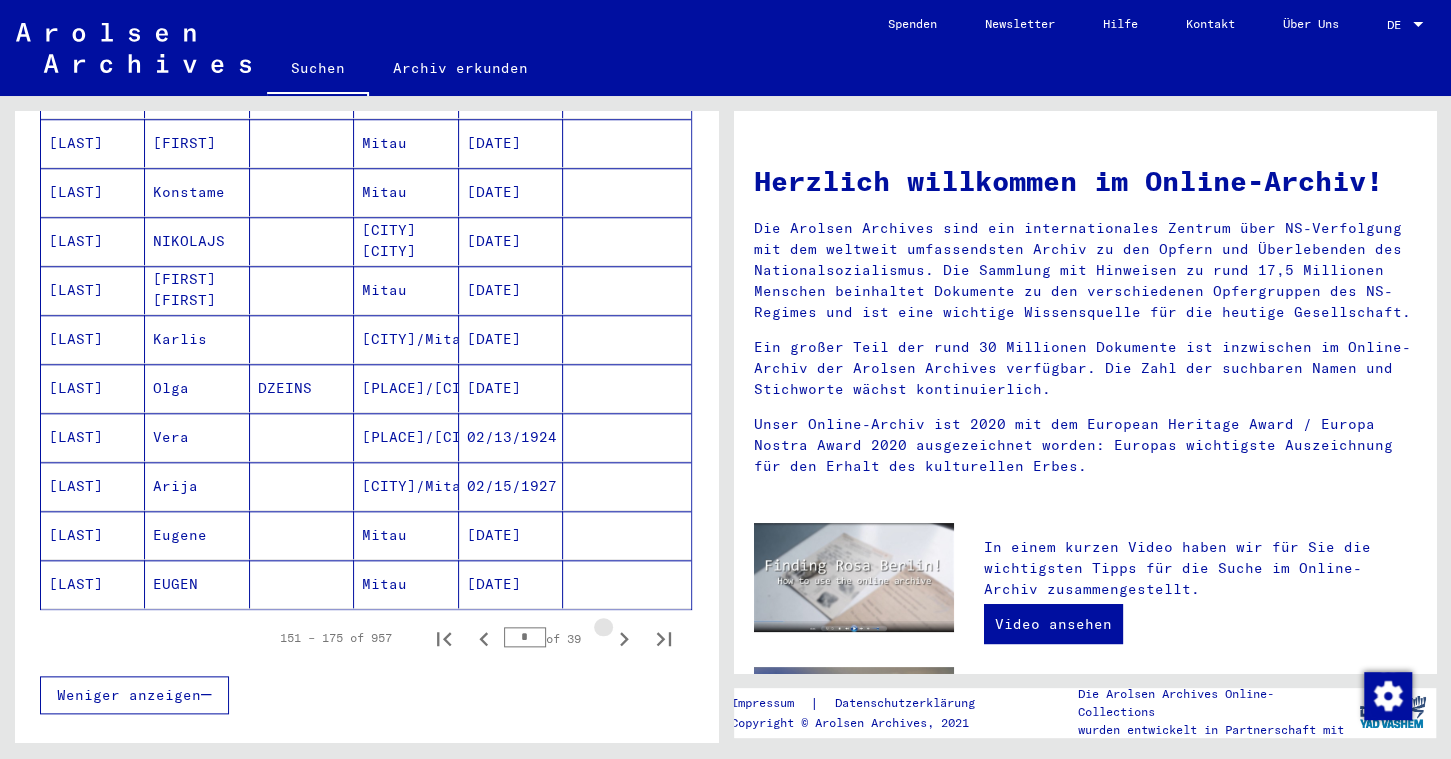 click 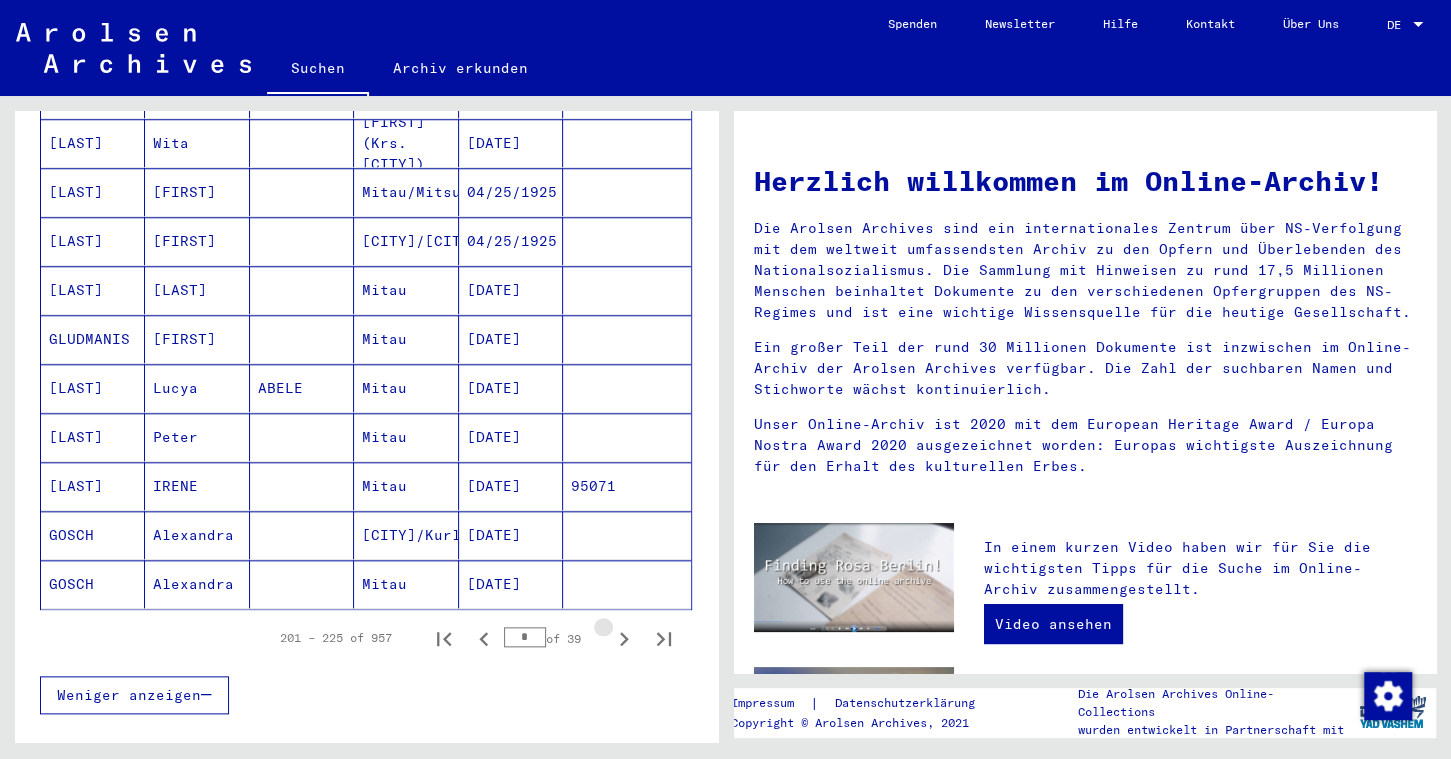 click 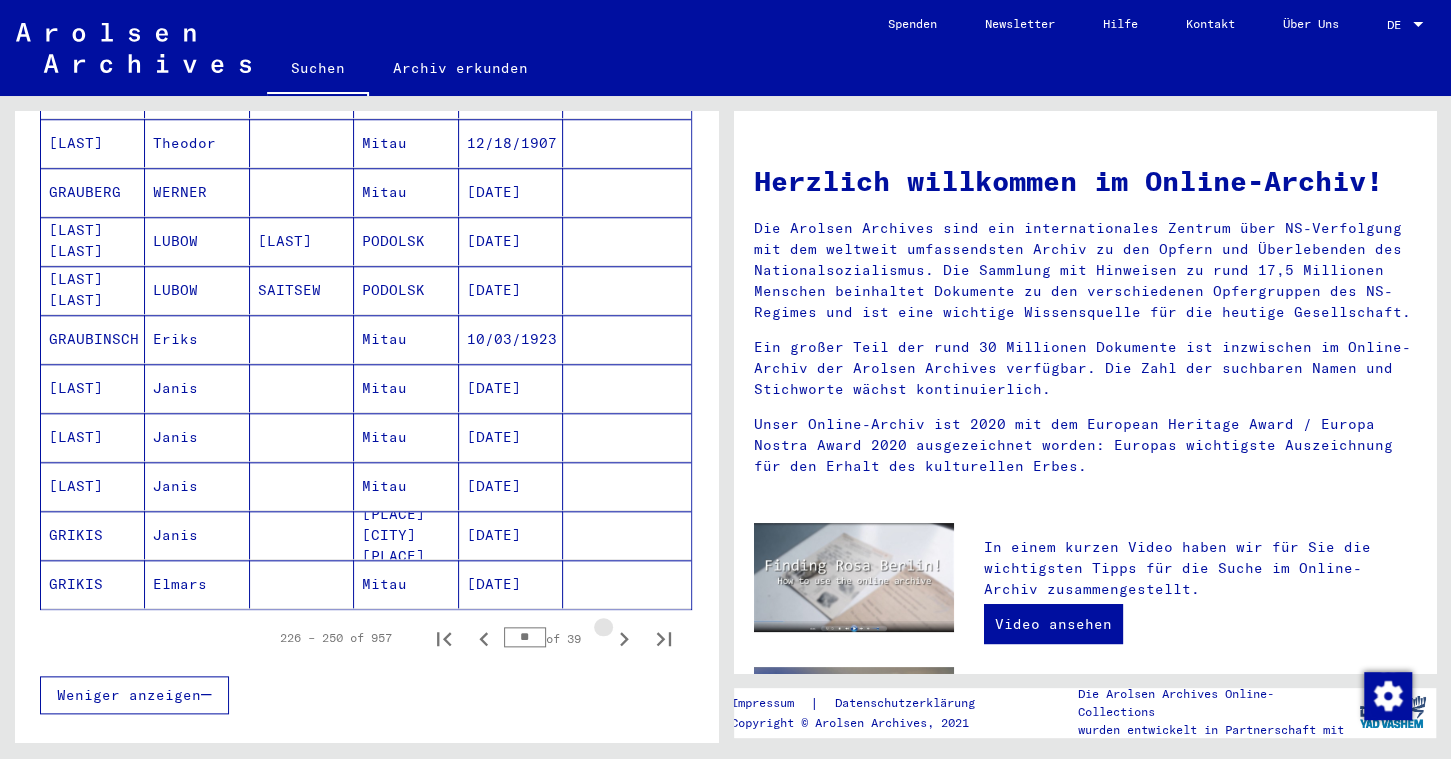 click 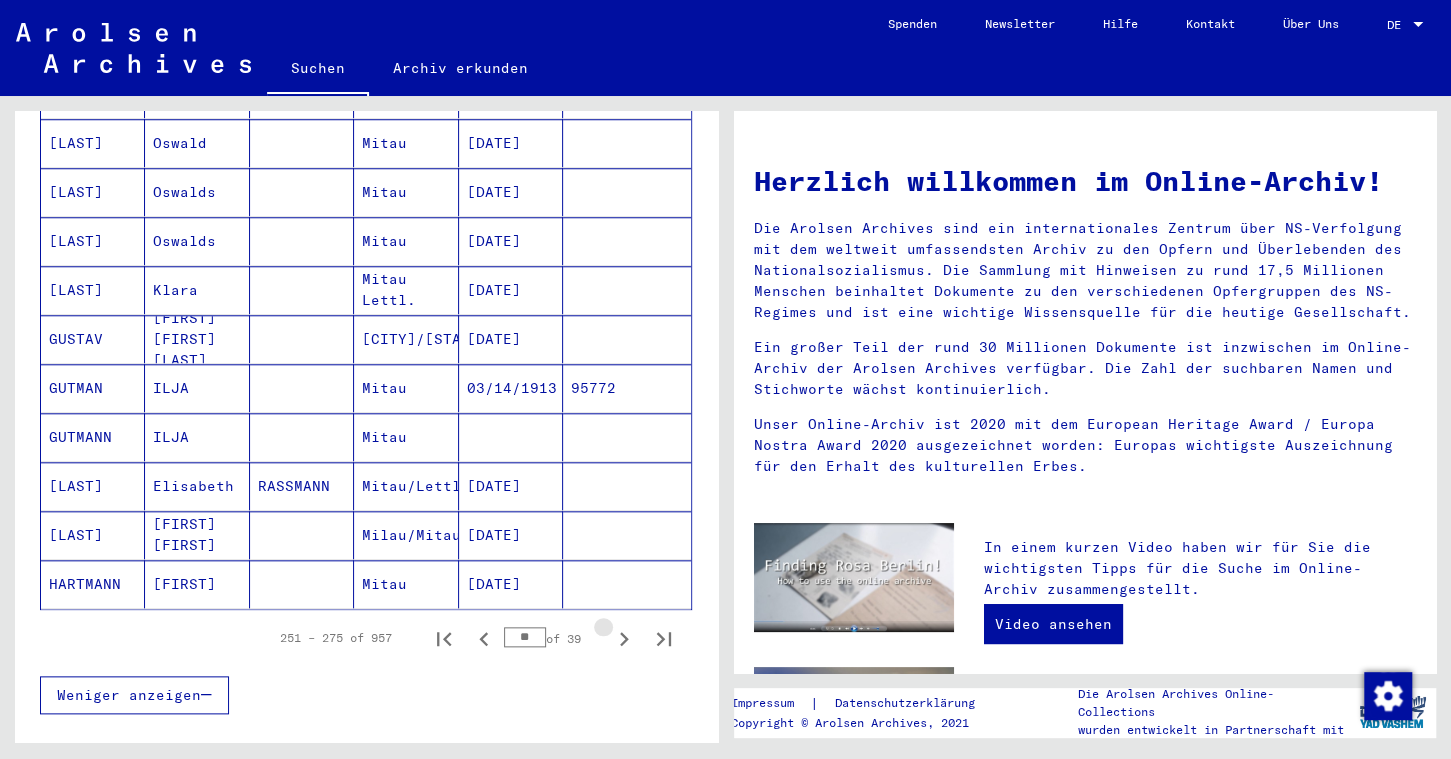 click 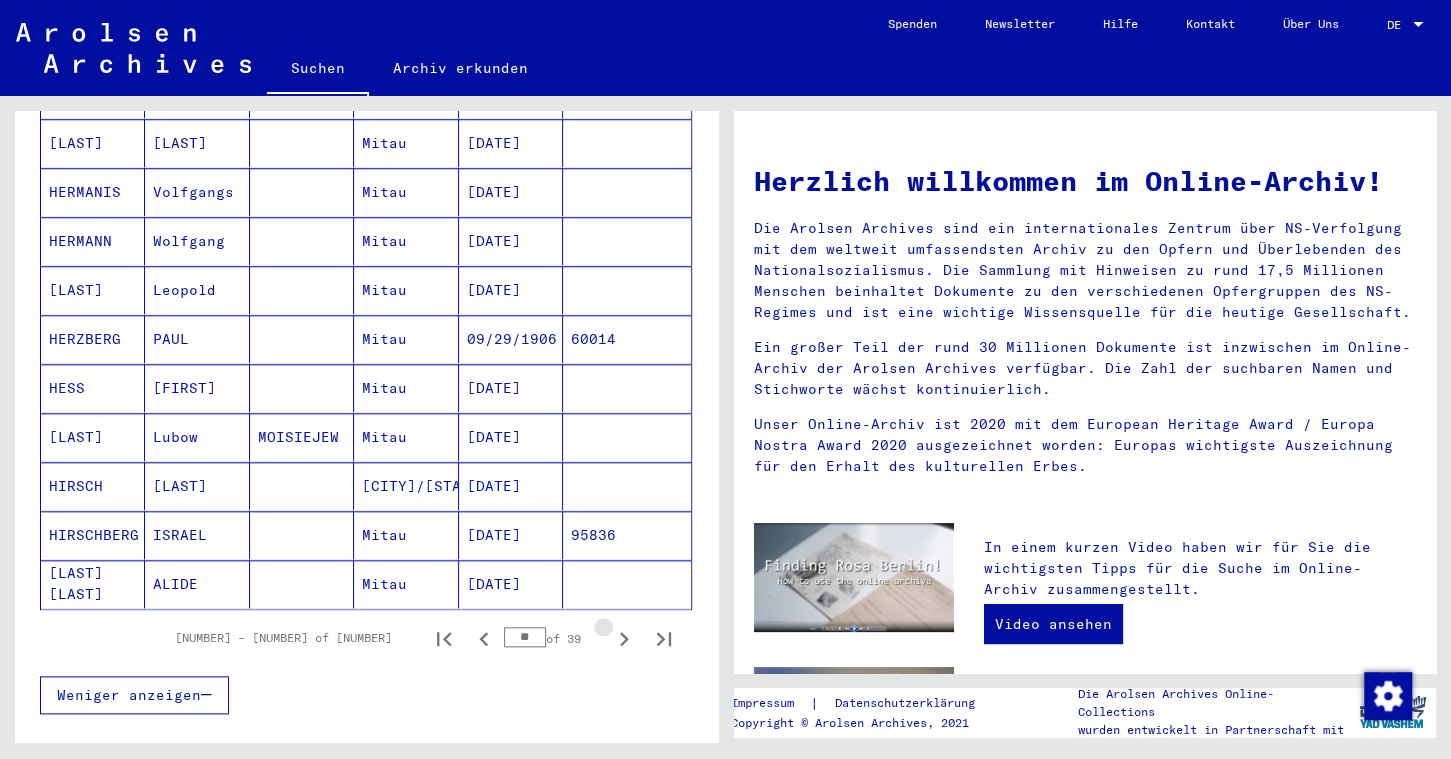click 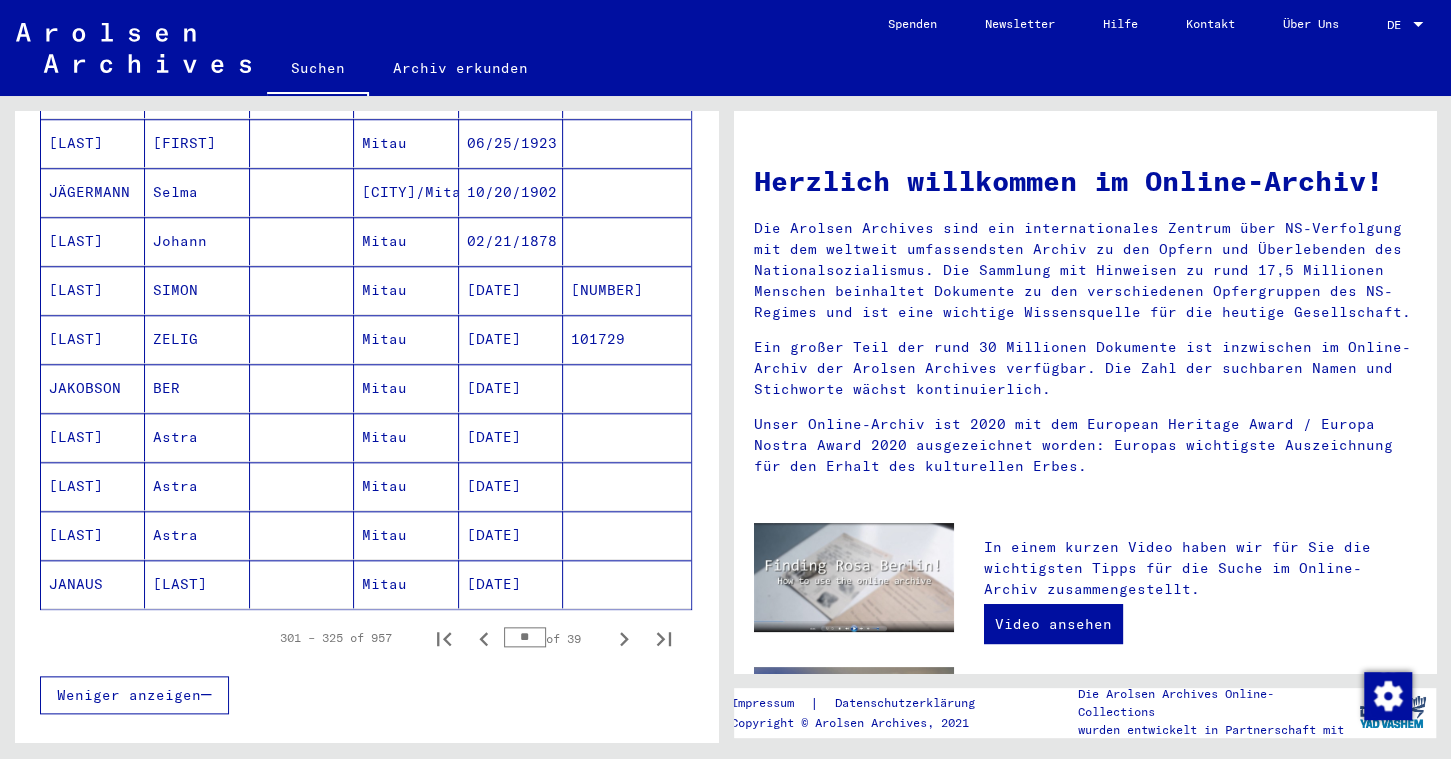 click 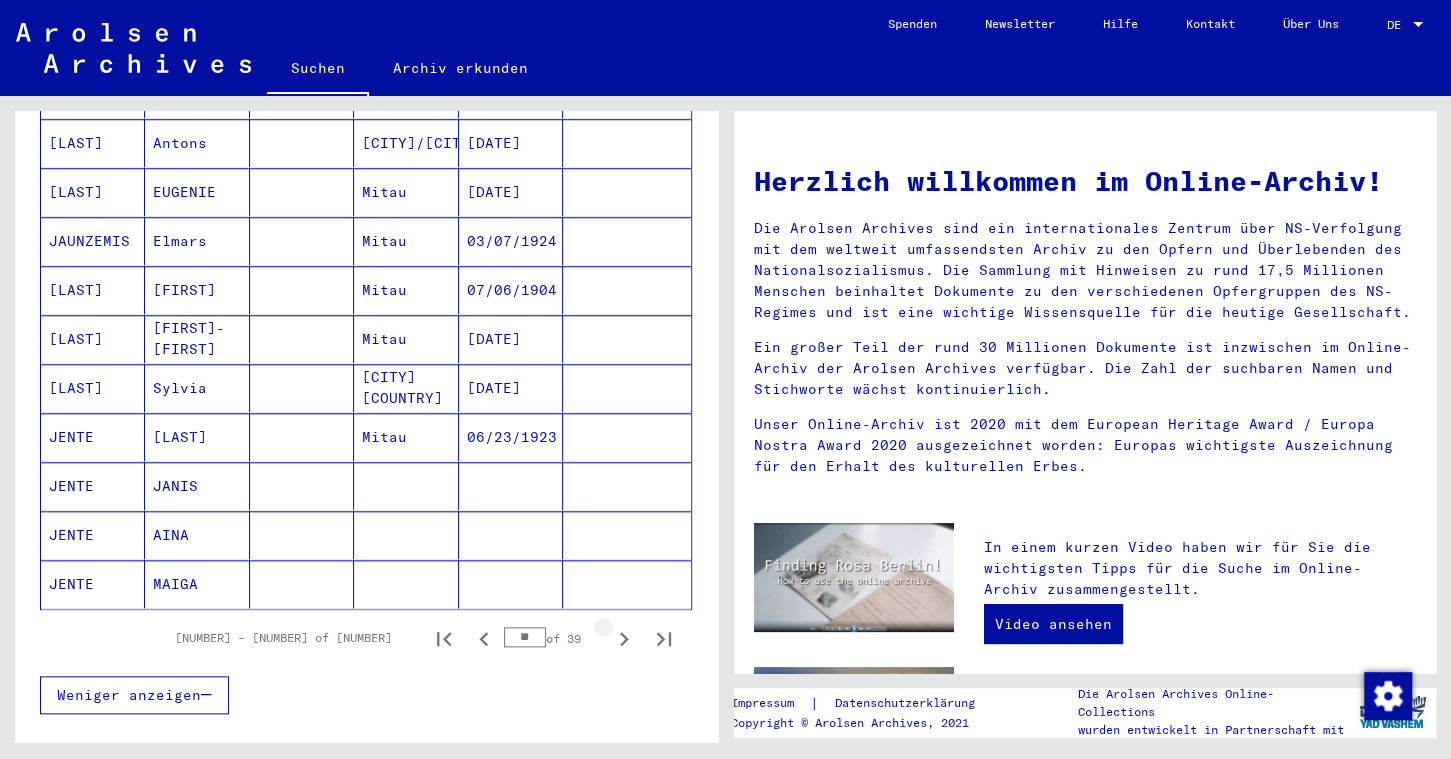 click 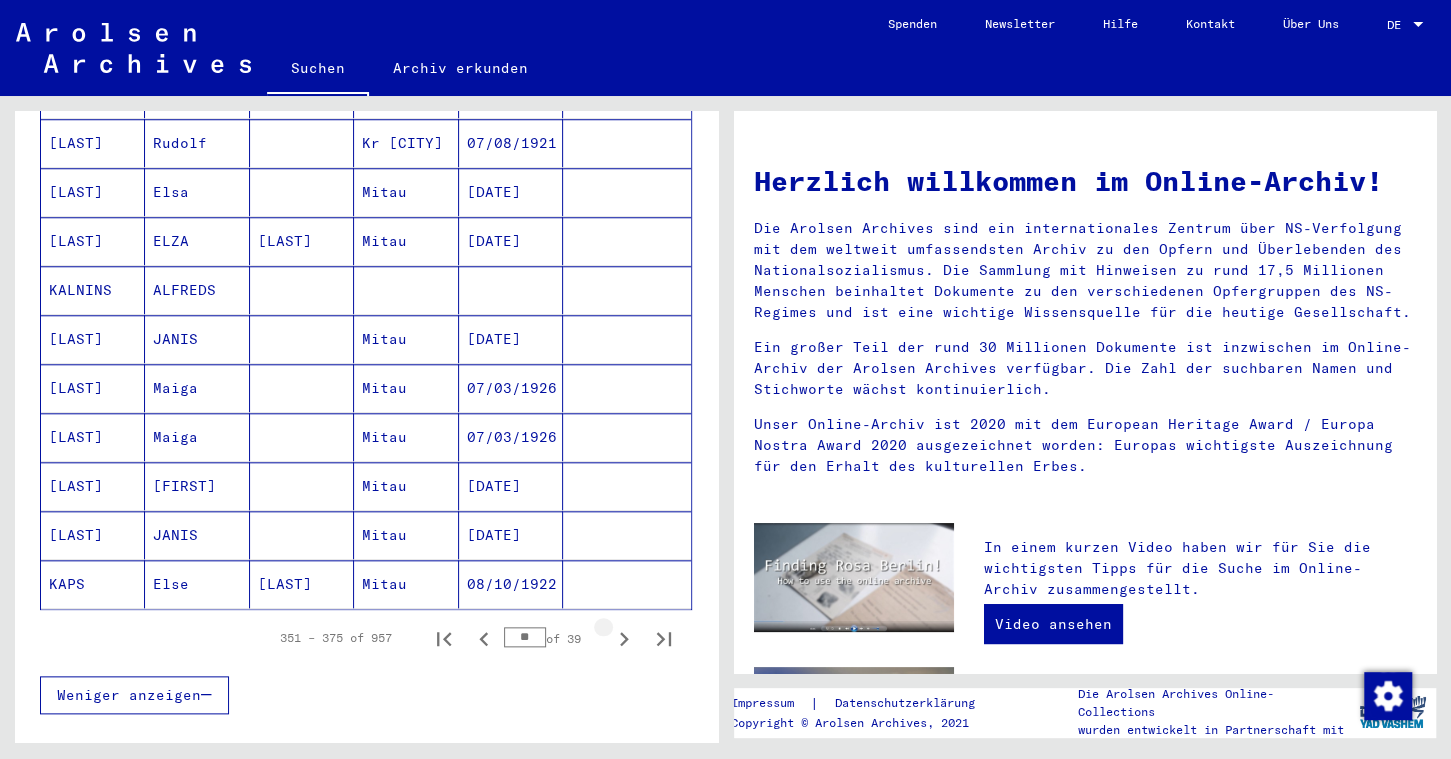 click 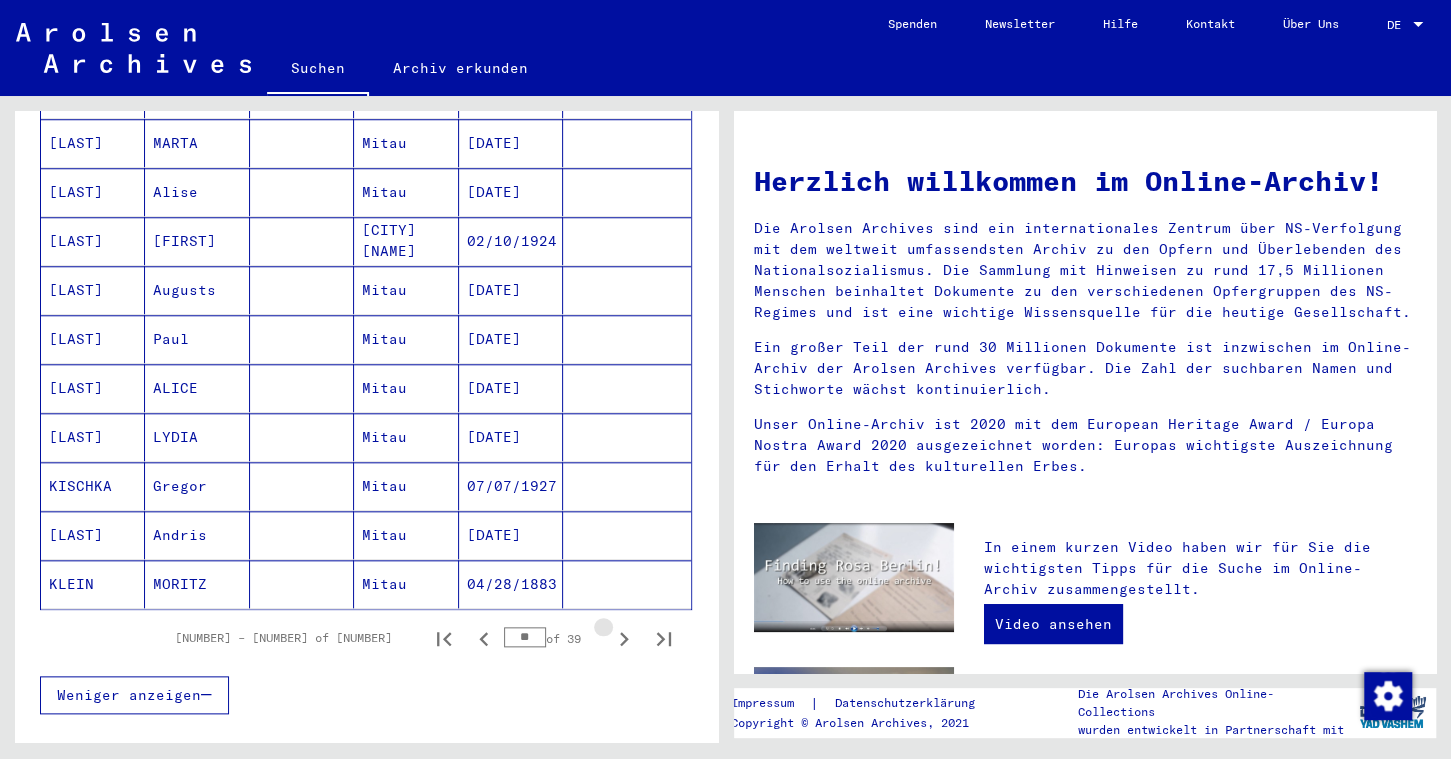 click 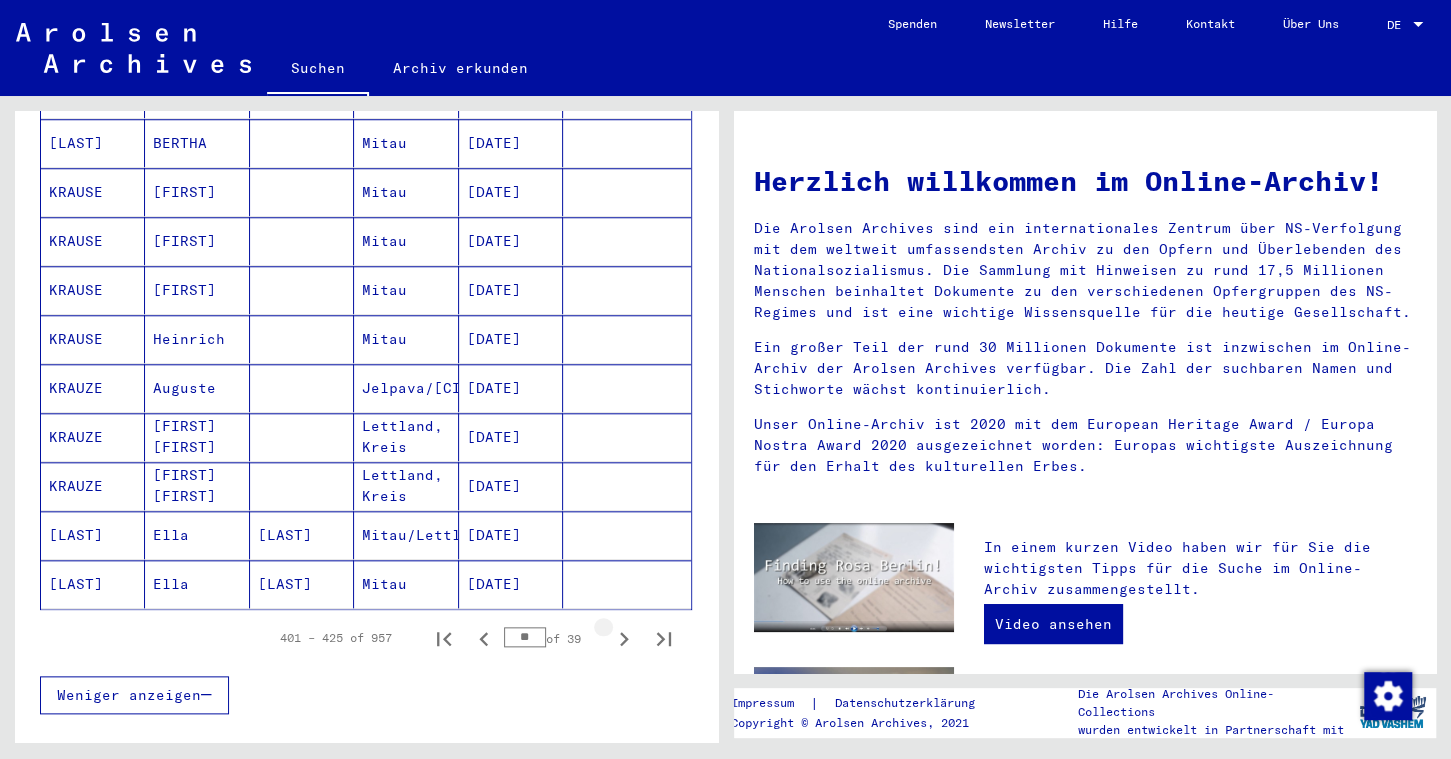 click 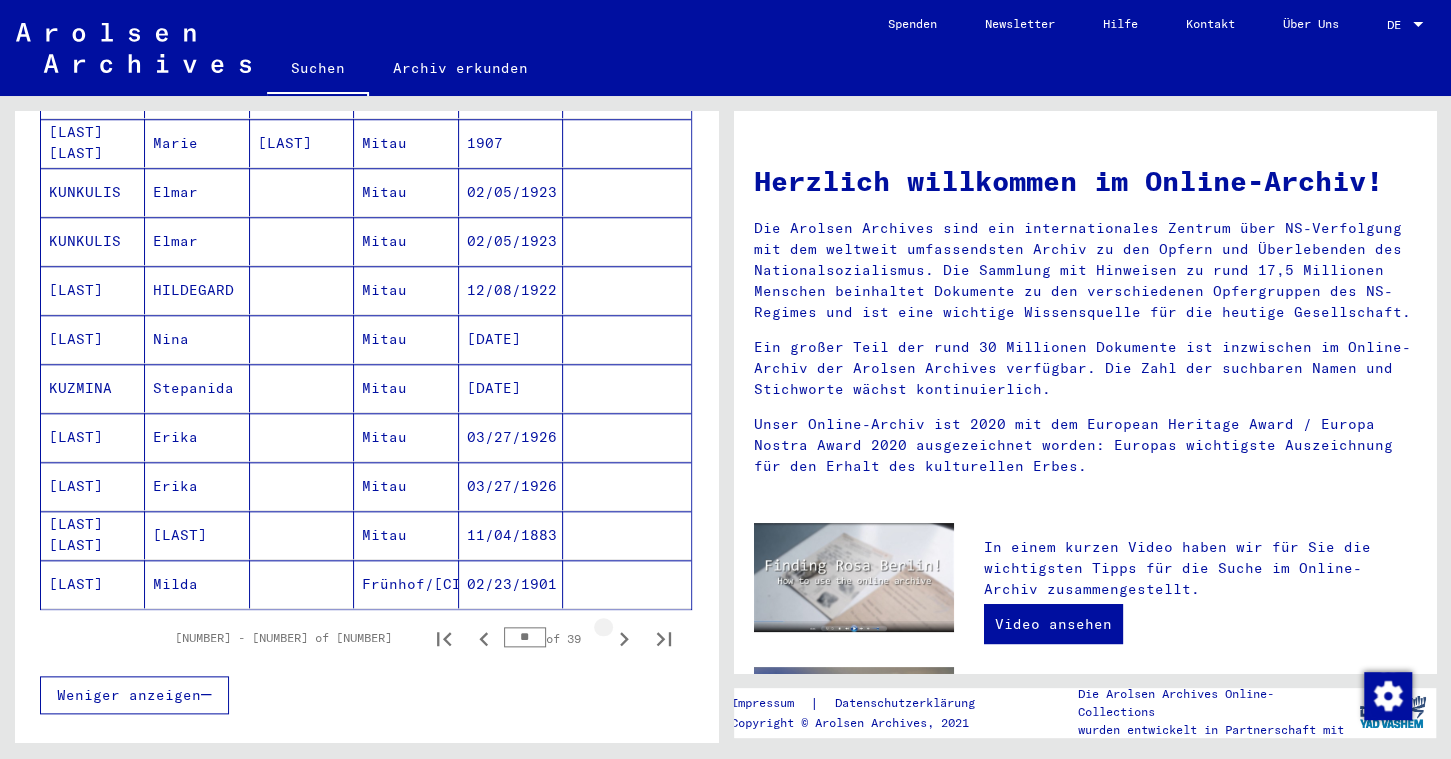 click 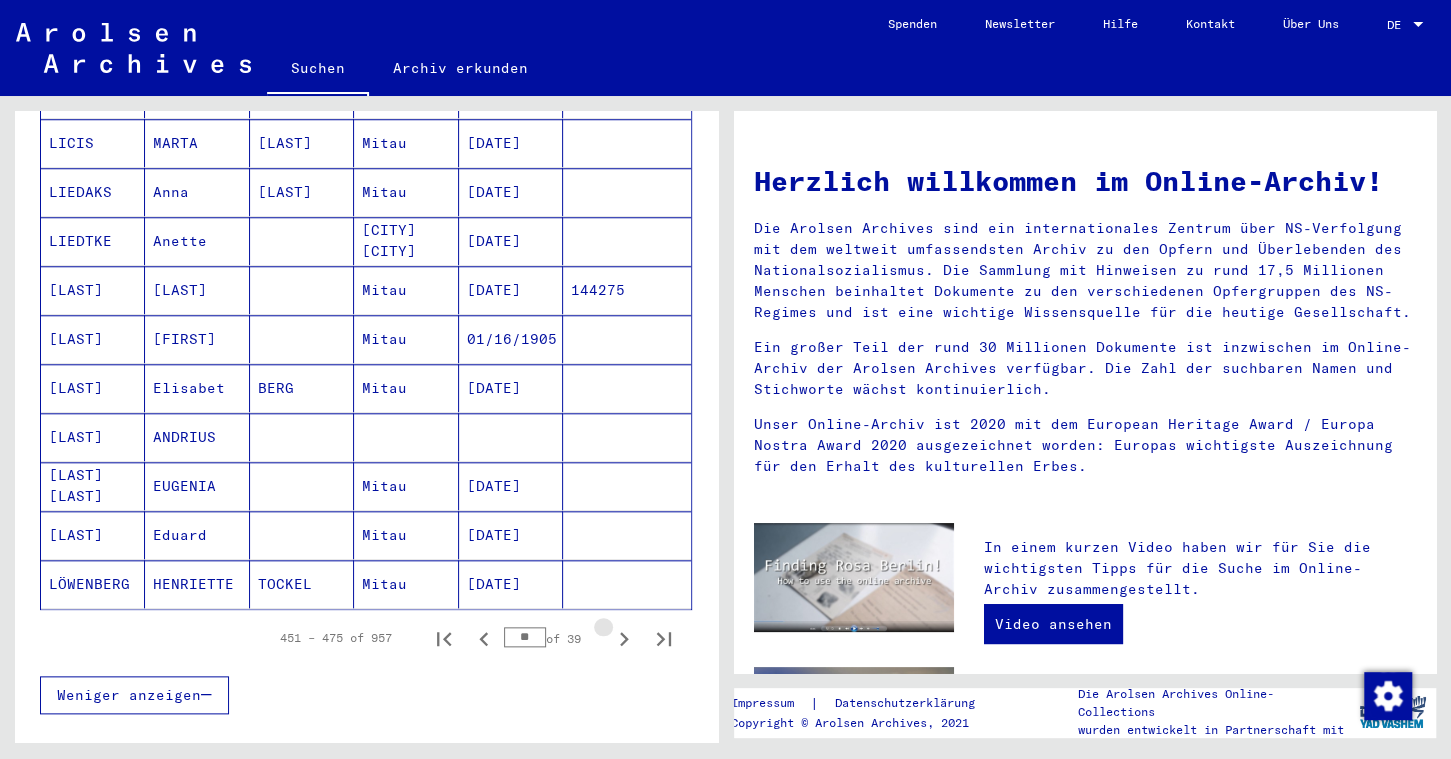 click 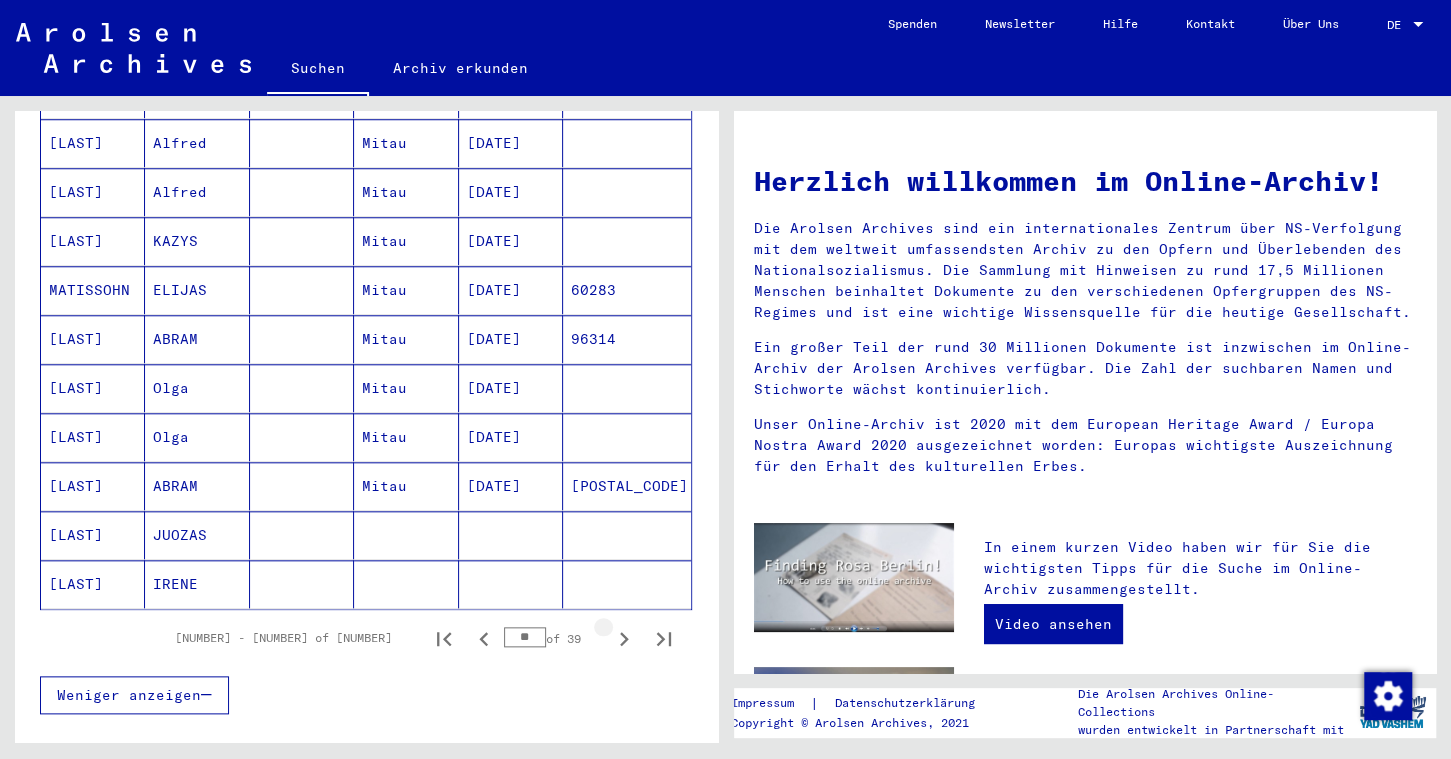 click 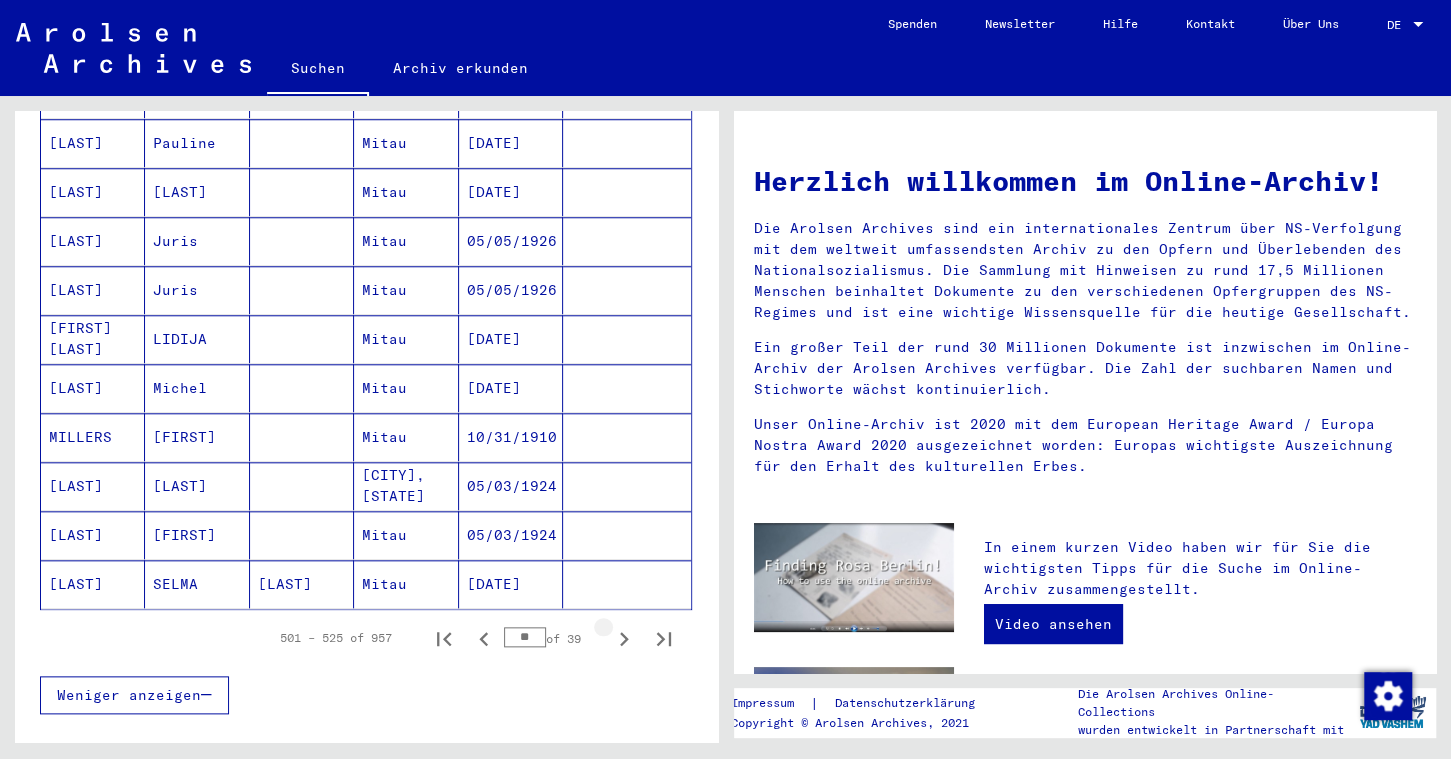 click 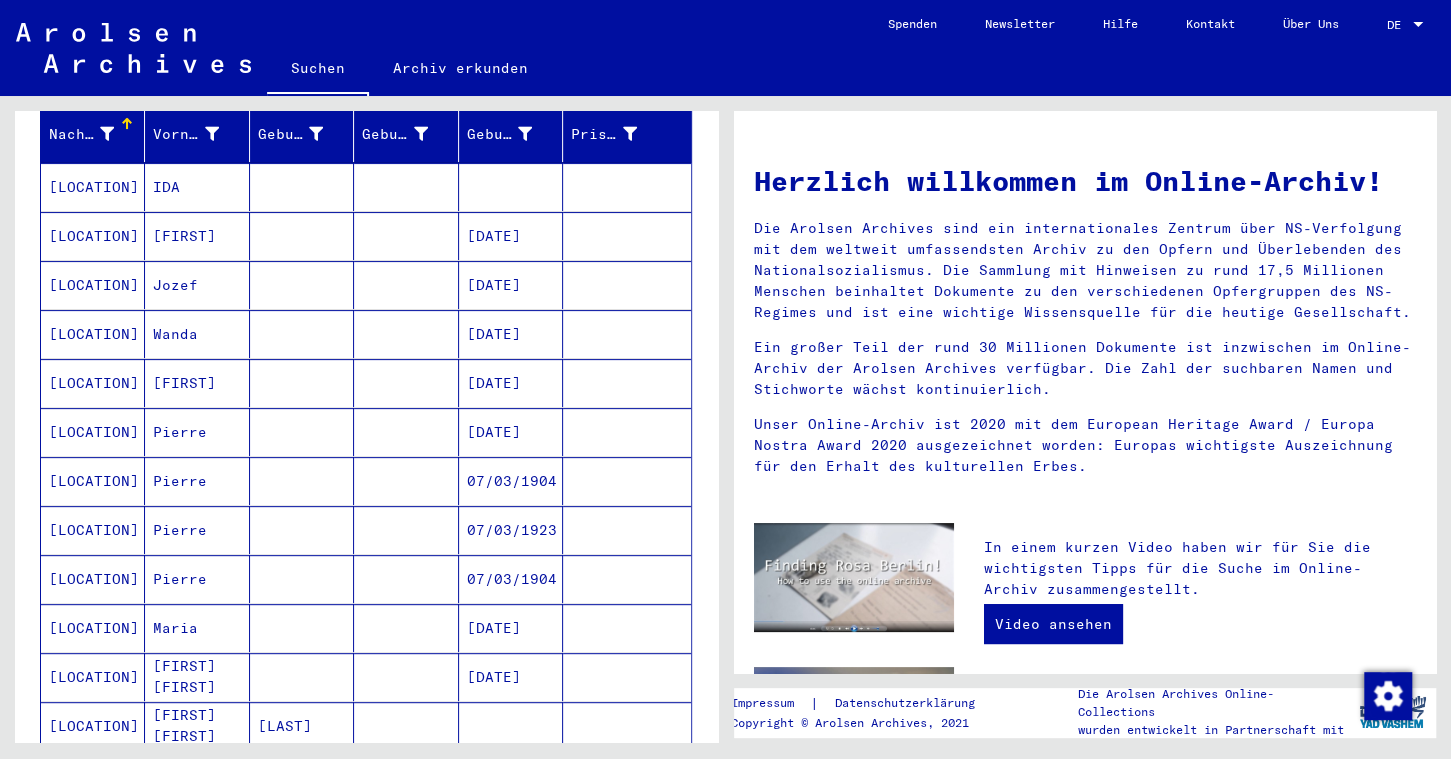 scroll, scrollTop: 250, scrollLeft: 0, axis: vertical 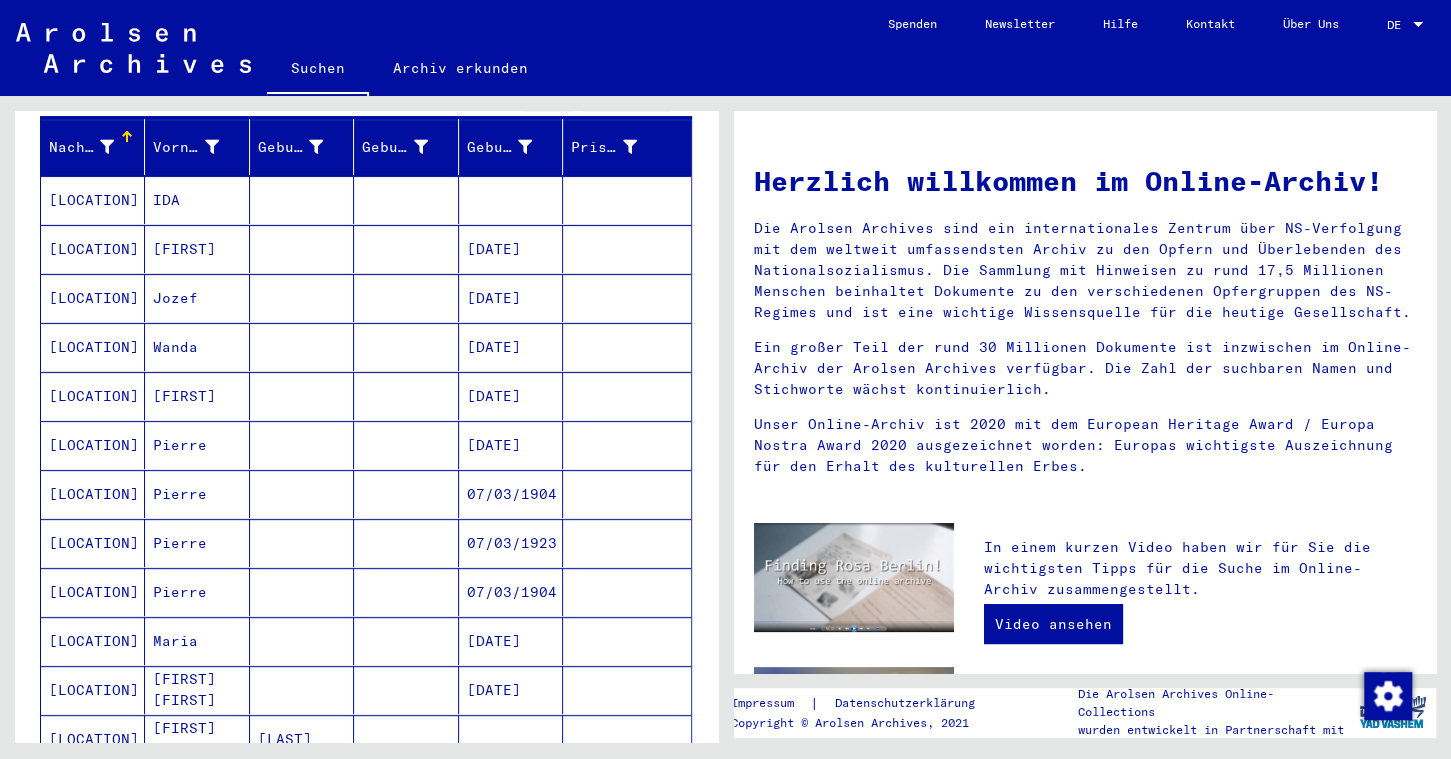 click on "[FIRST]" at bounding box center (197, 445) 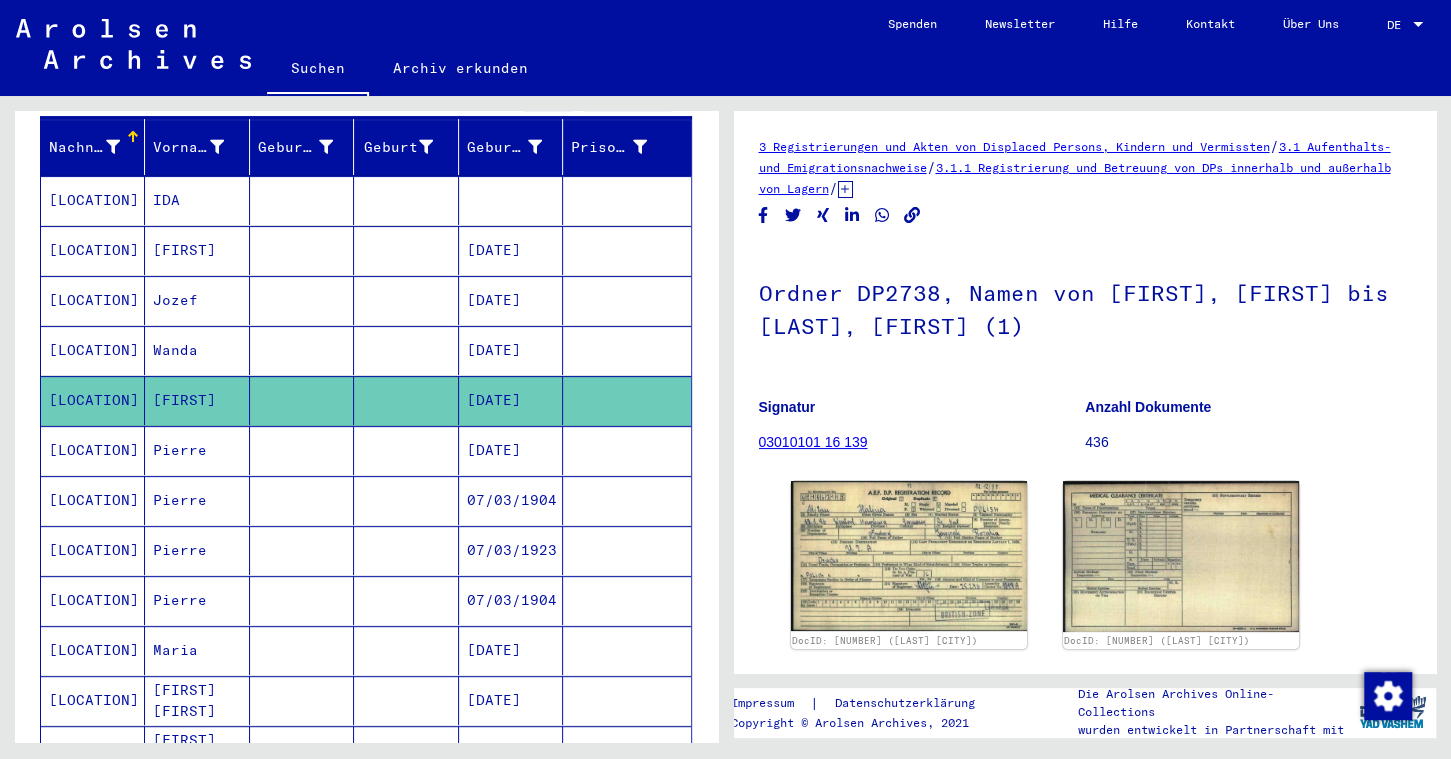click on "[FIRST]" at bounding box center [197, 300] 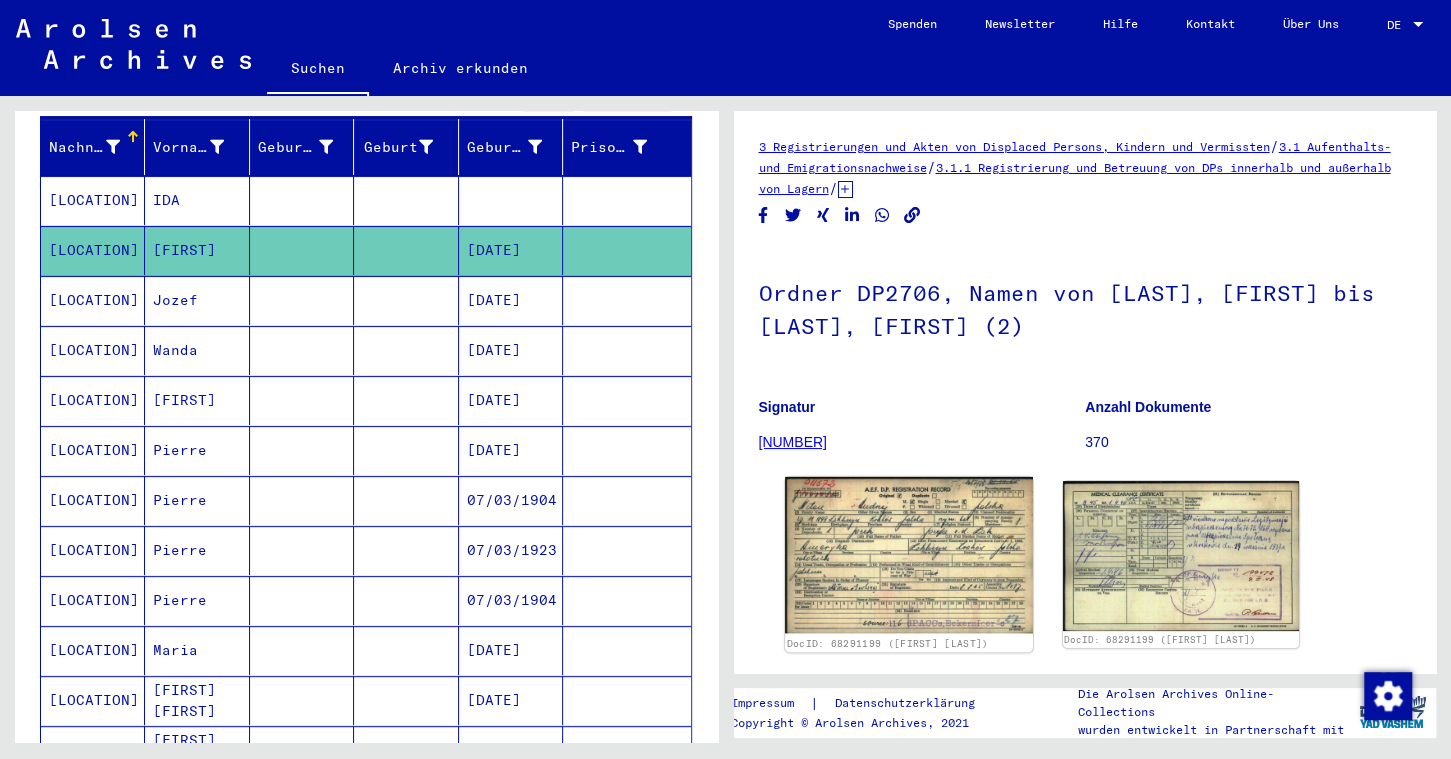 click 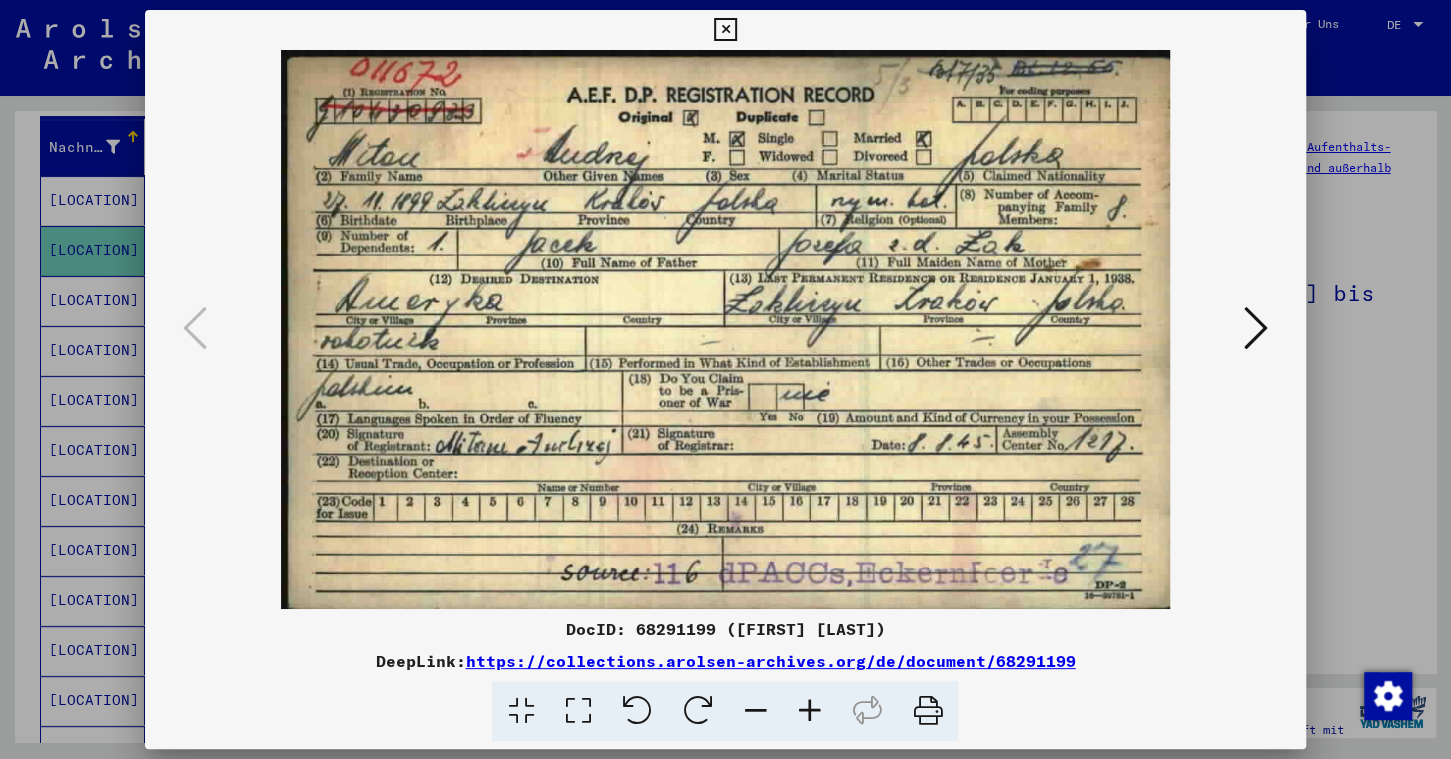 click at bounding box center [725, 30] 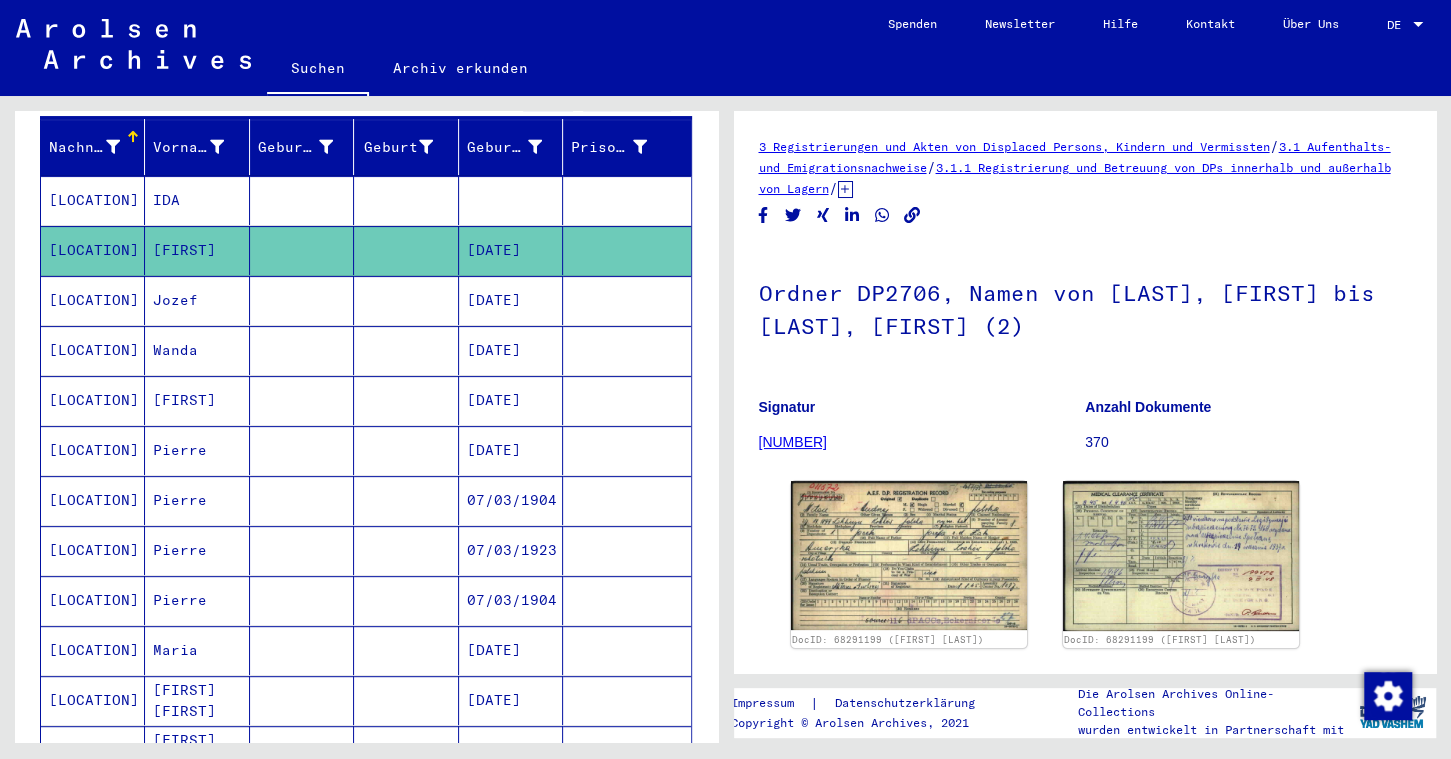 click on "Jozef" at bounding box center (197, 350) 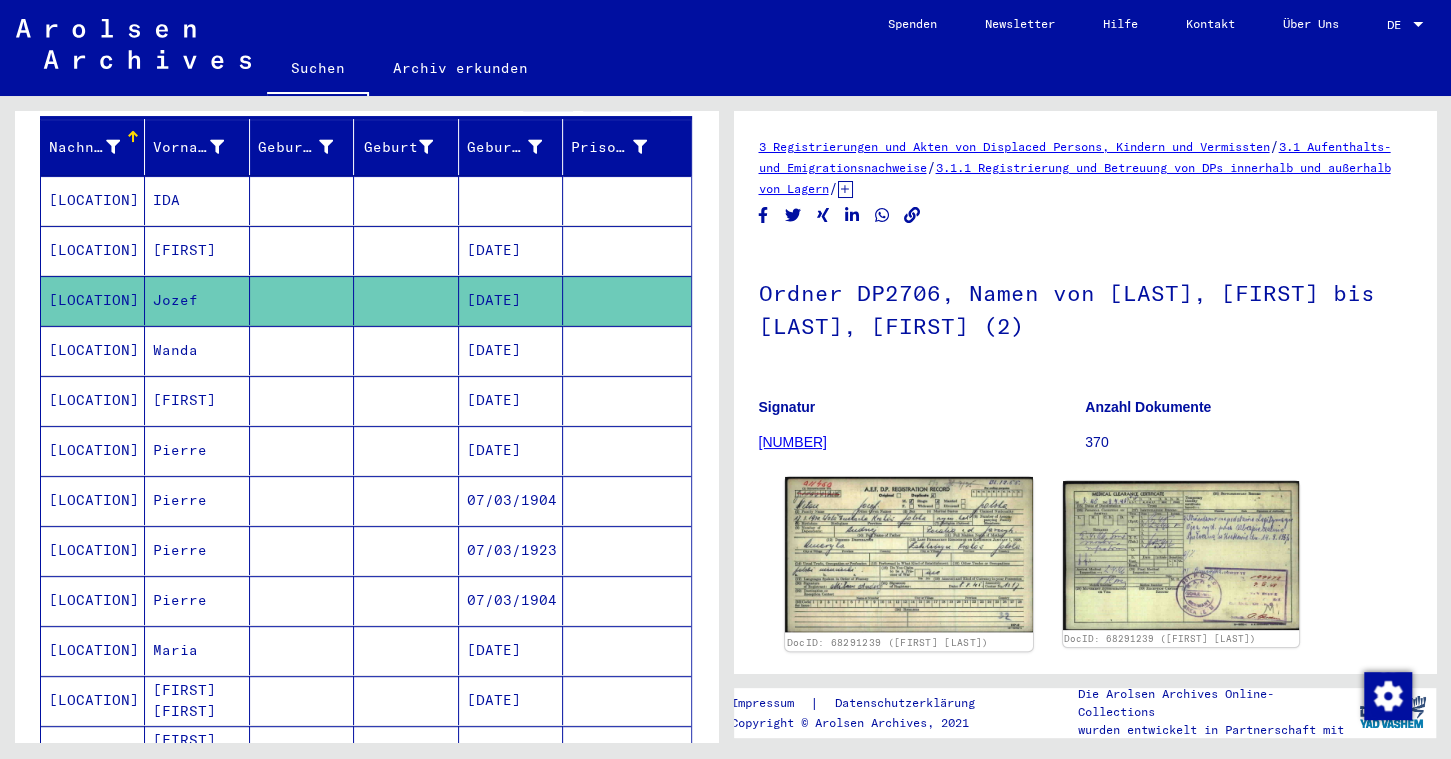 click 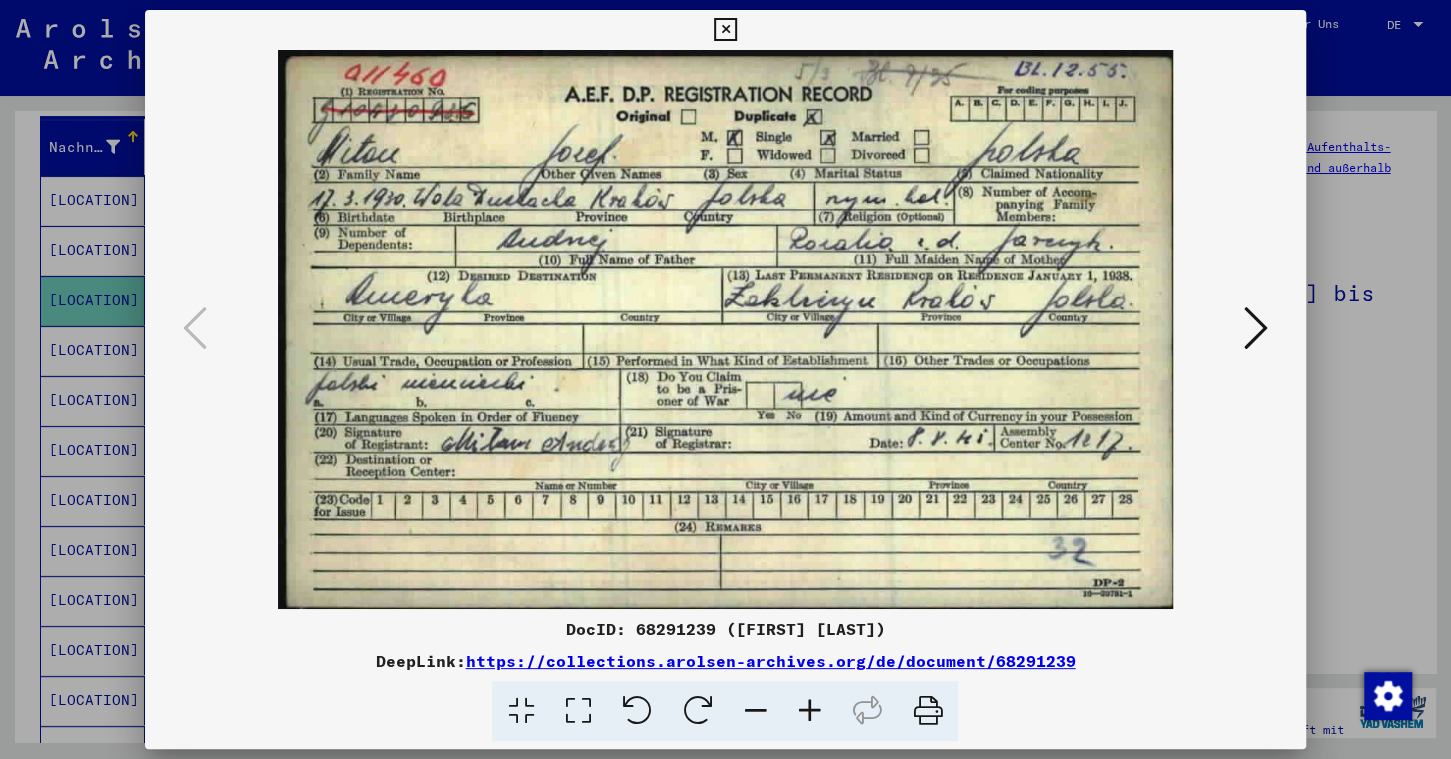click on "DocID: 68291239 ([FIRST] [LAST])" at bounding box center [725, 629] 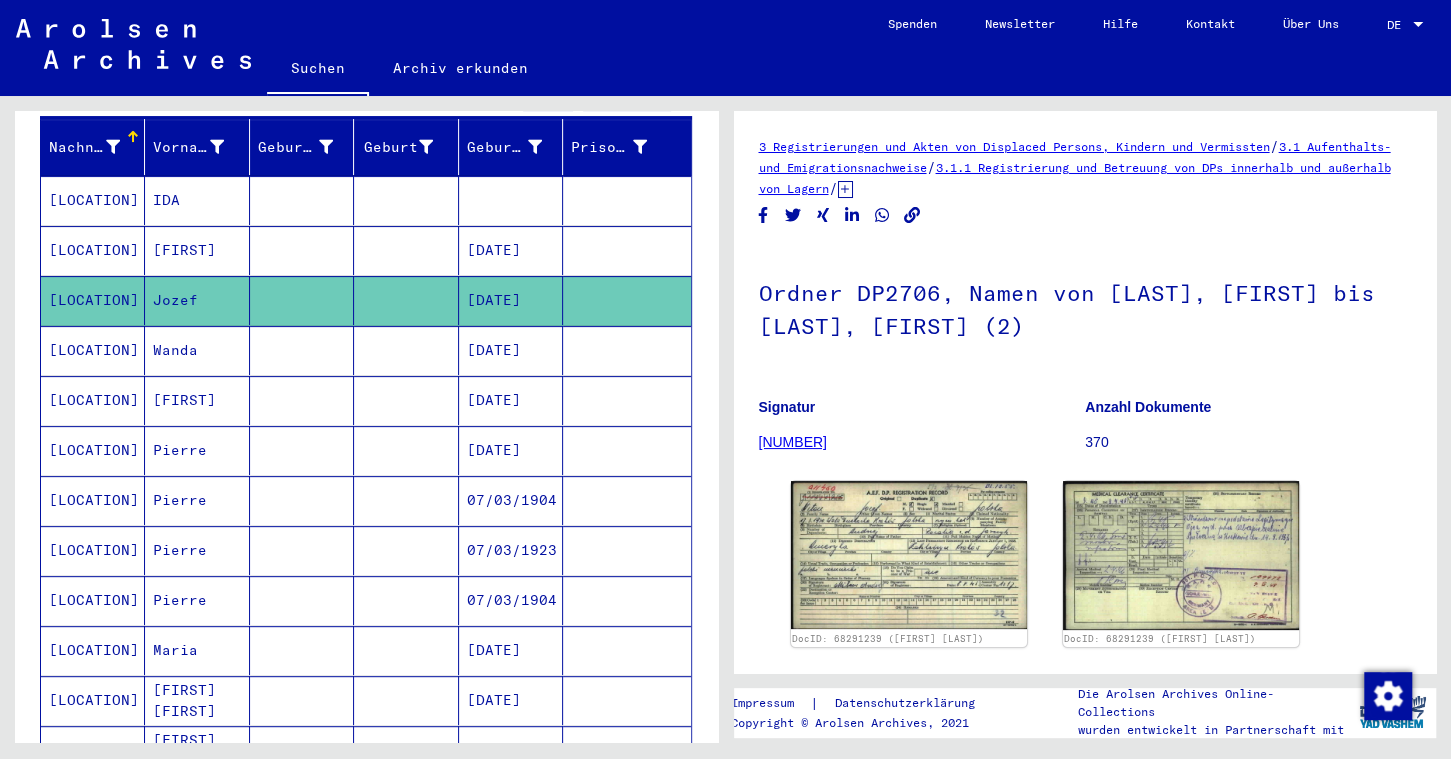 click on "Pierre" at bounding box center (197, 500) 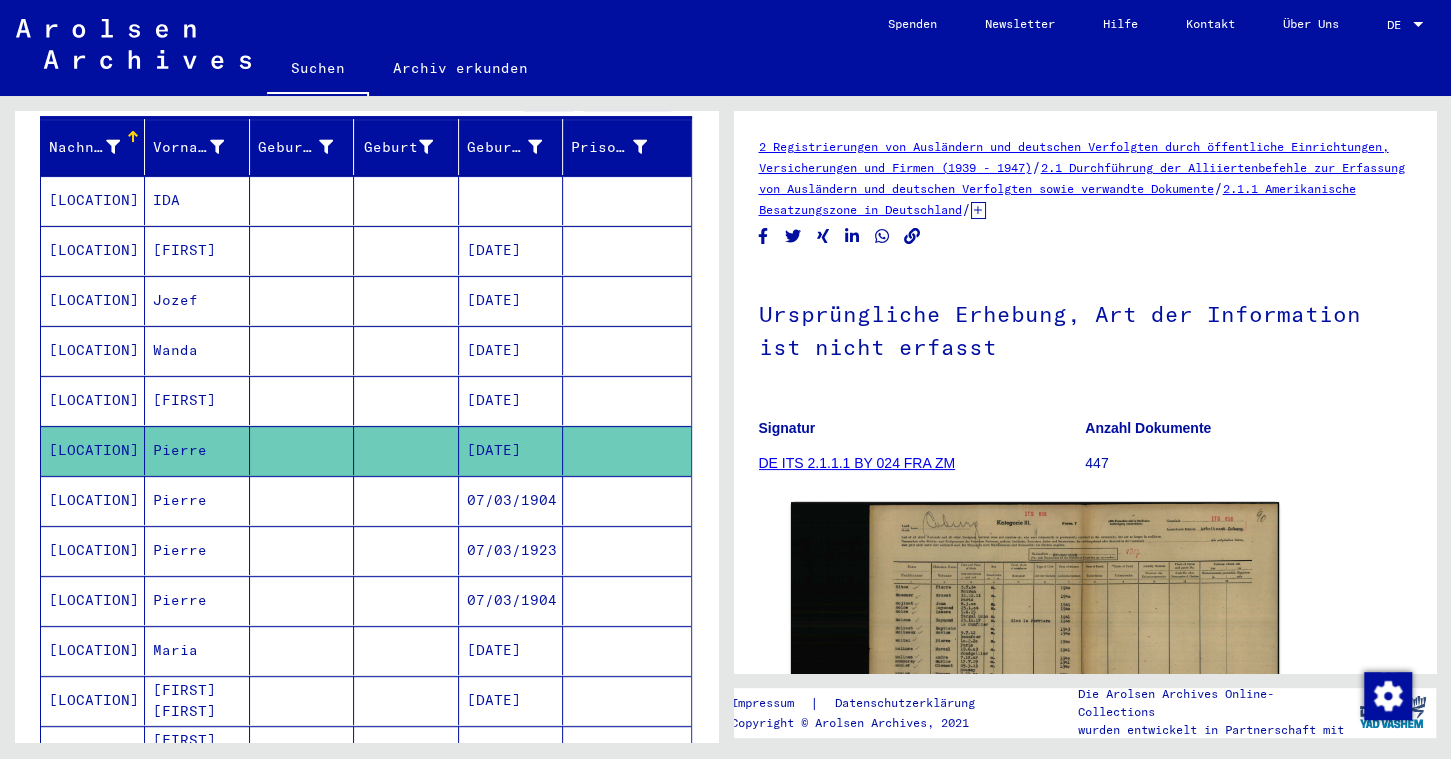 scroll, scrollTop: 219, scrollLeft: 0, axis: vertical 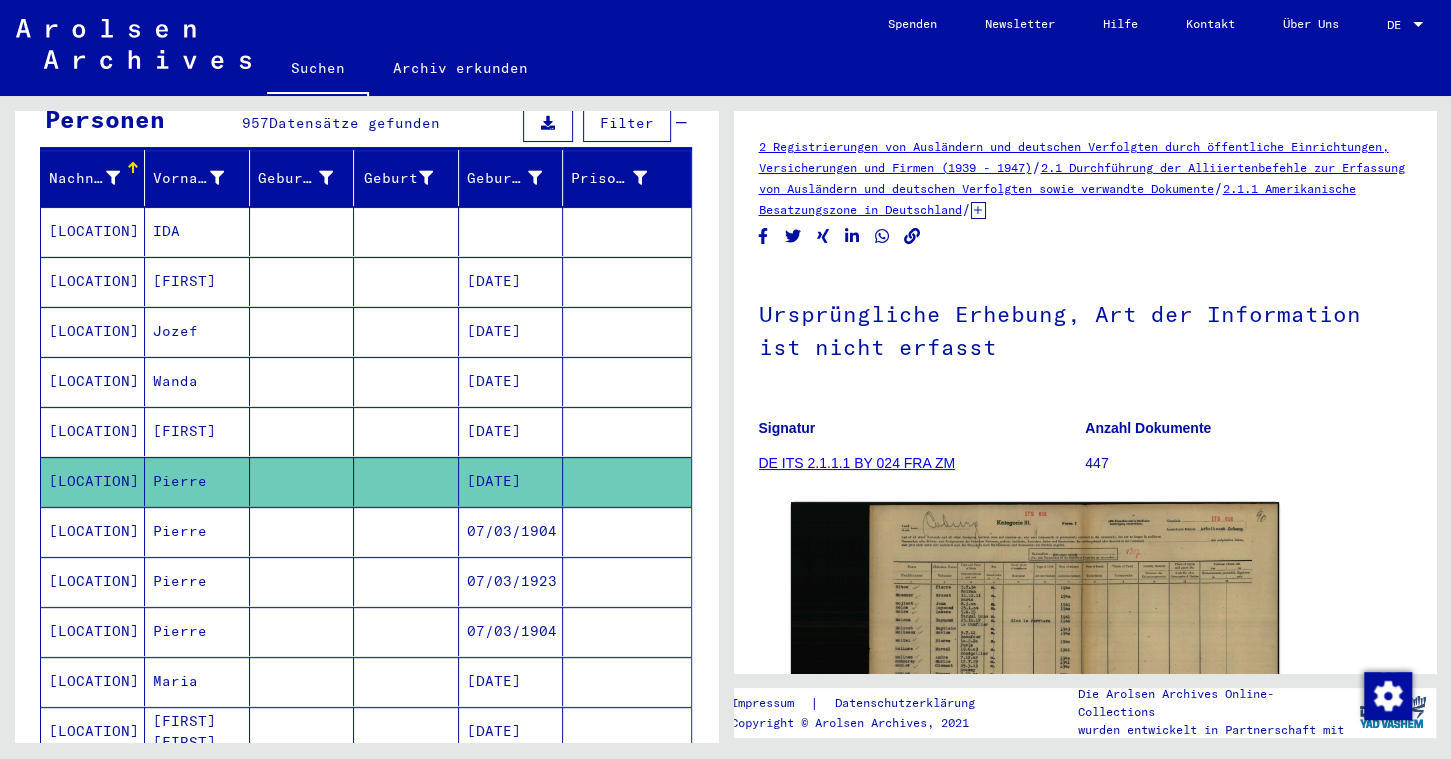click on "IDA" at bounding box center (197, 281) 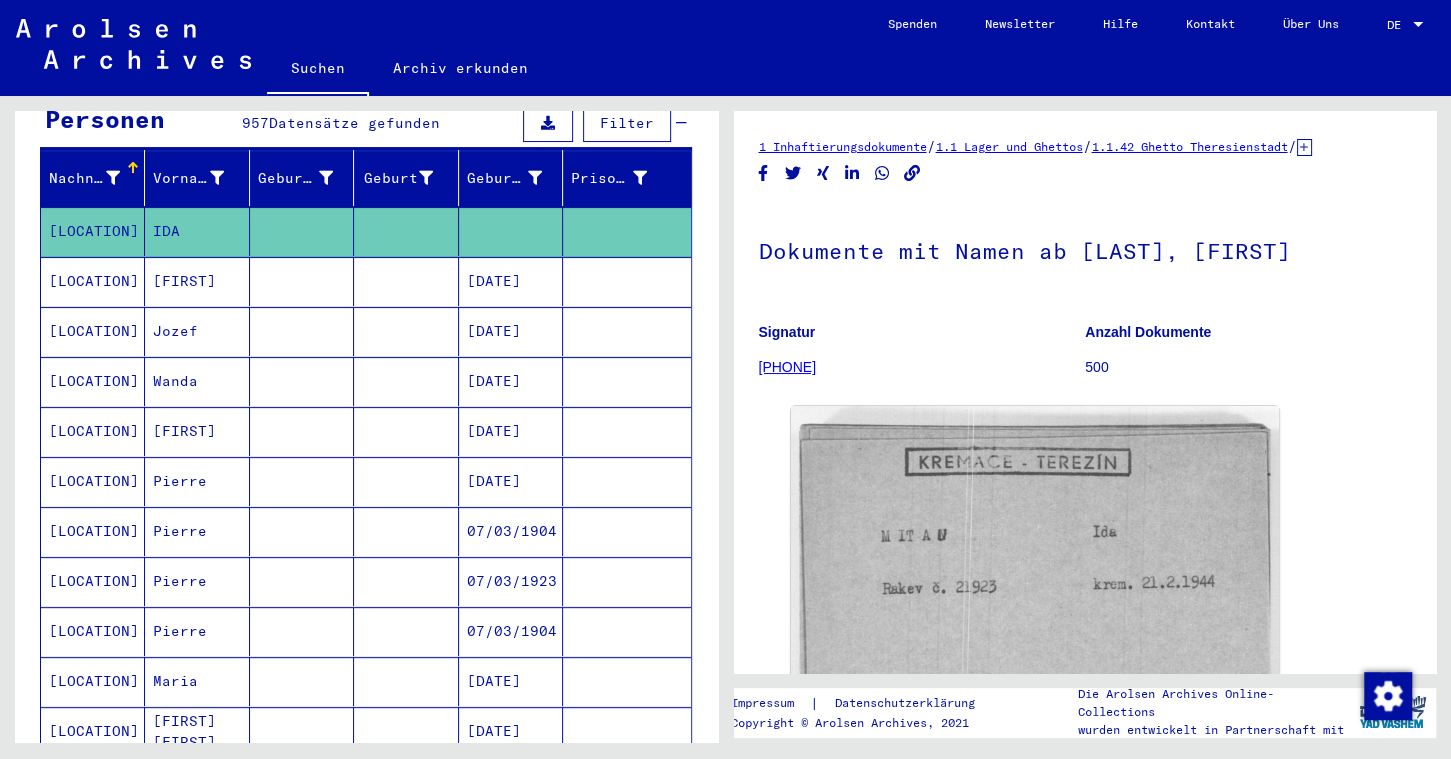 click on "[FIRST]" at bounding box center (197, 331) 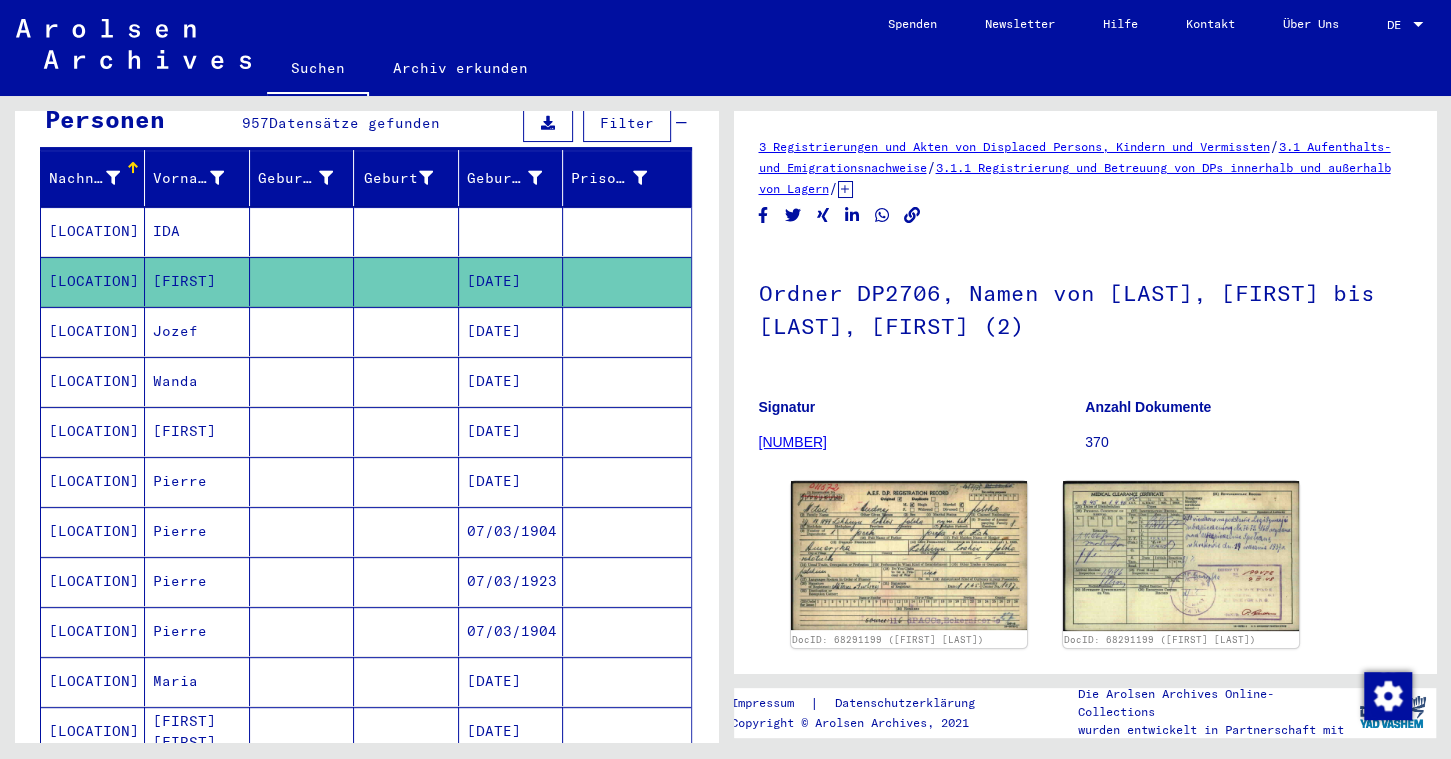 click on "Jozef" at bounding box center (197, 381) 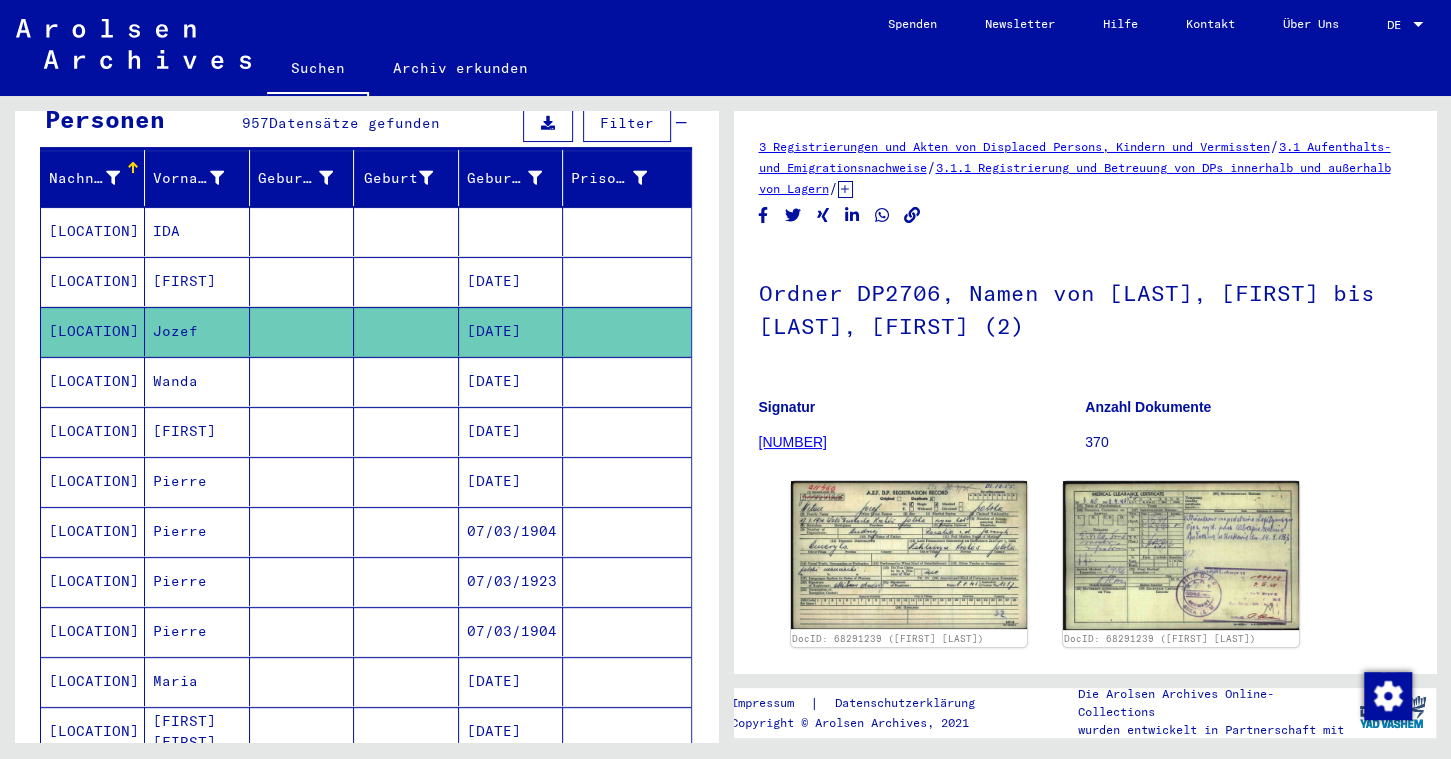 click on "Wanda" at bounding box center (197, 431) 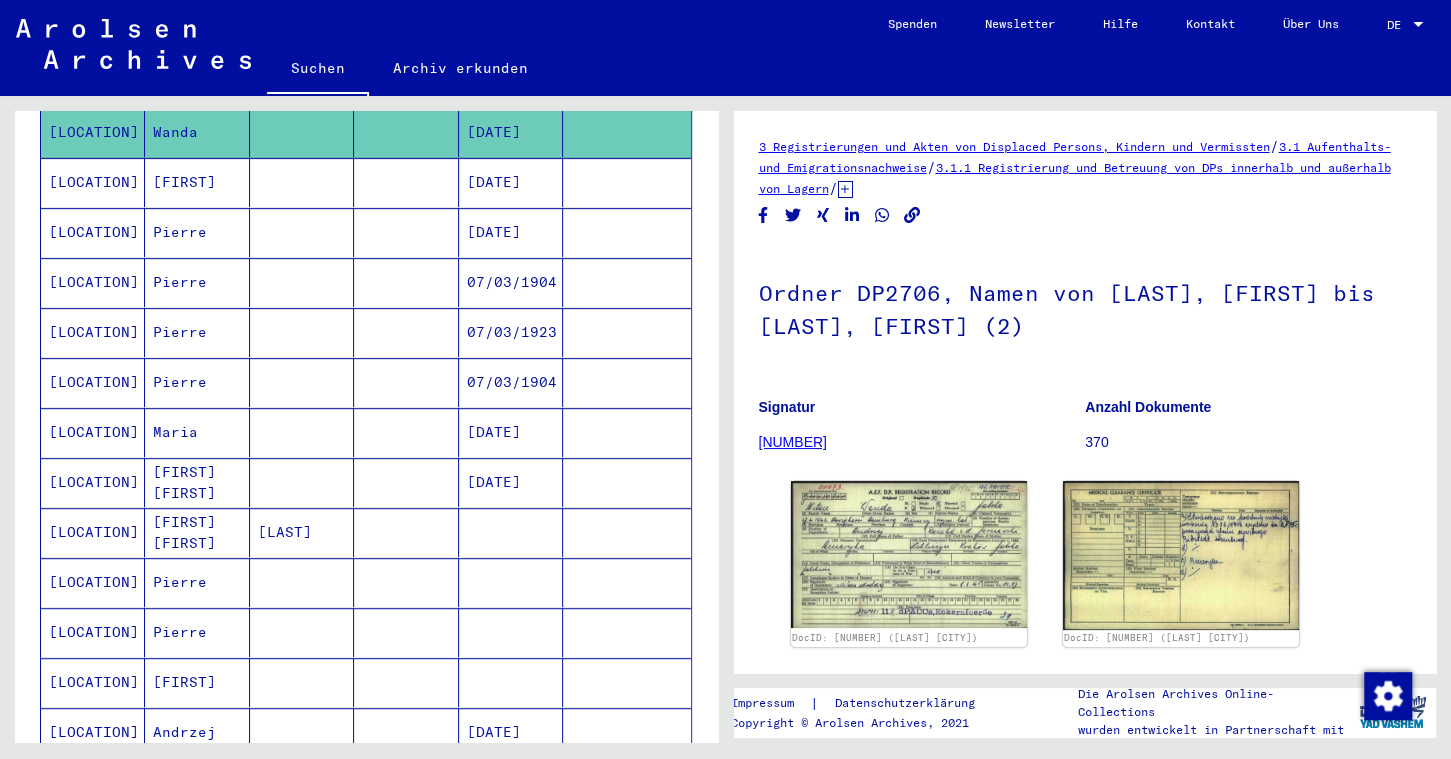 scroll, scrollTop: 481, scrollLeft: 0, axis: vertical 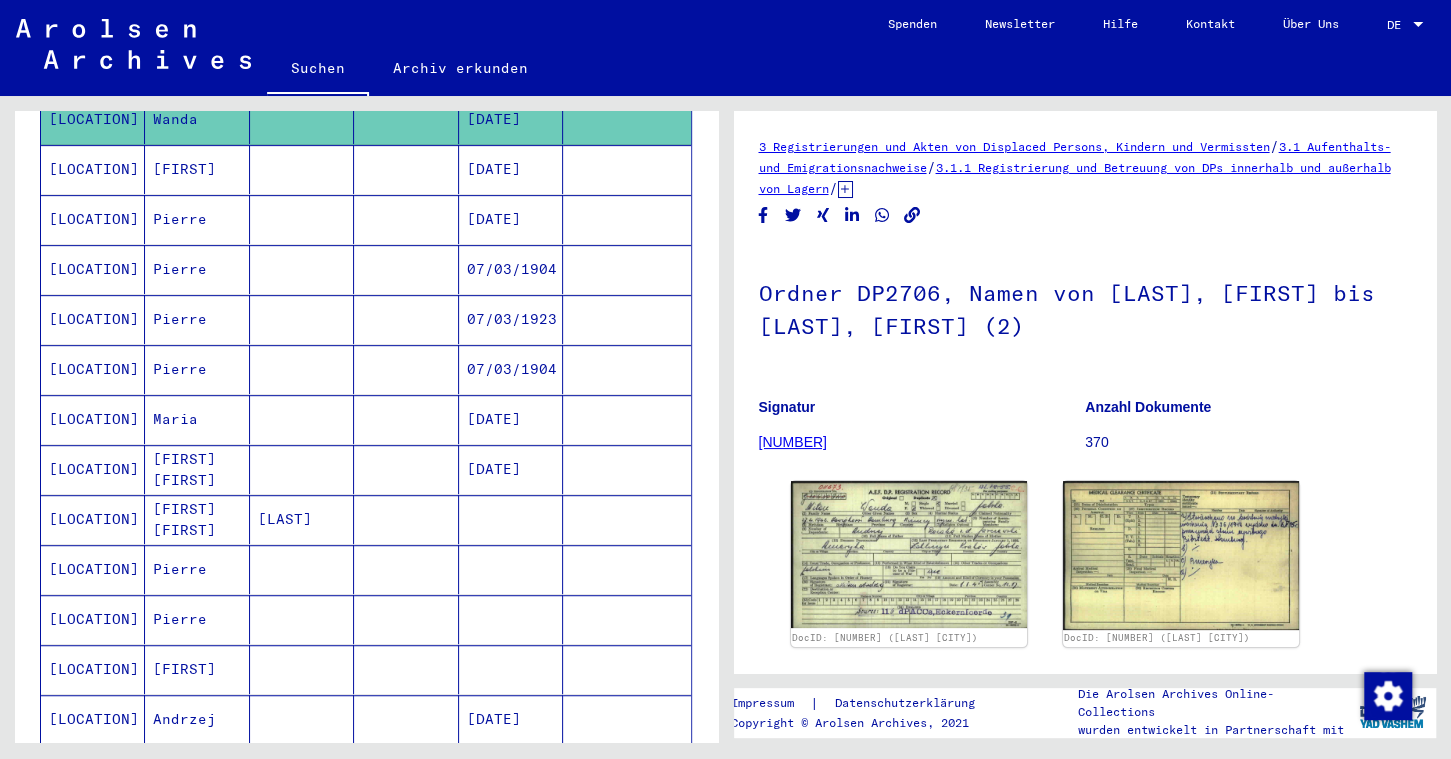 click on "Maria" at bounding box center (197, 469) 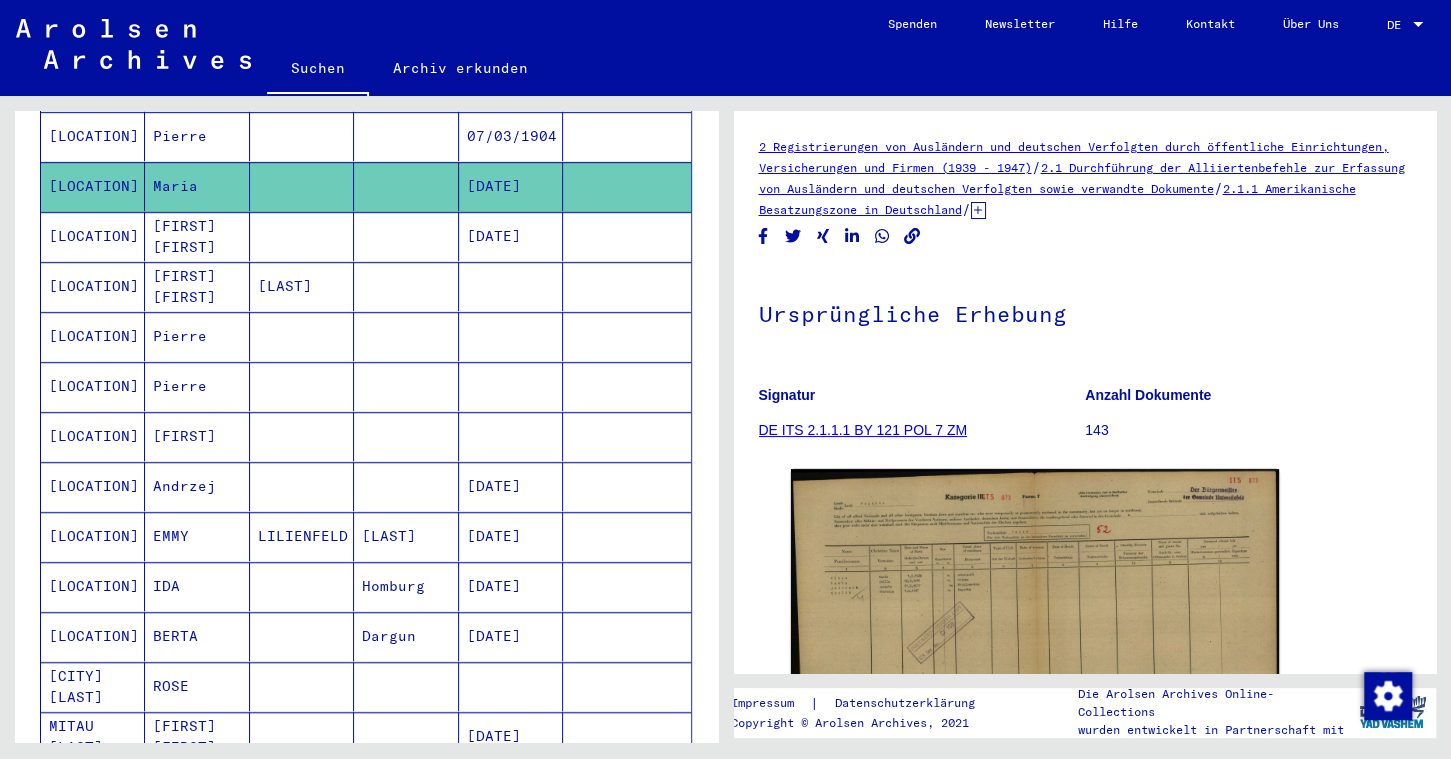 scroll, scrollTop: 715, scrollLeft: 0, axis: vertical 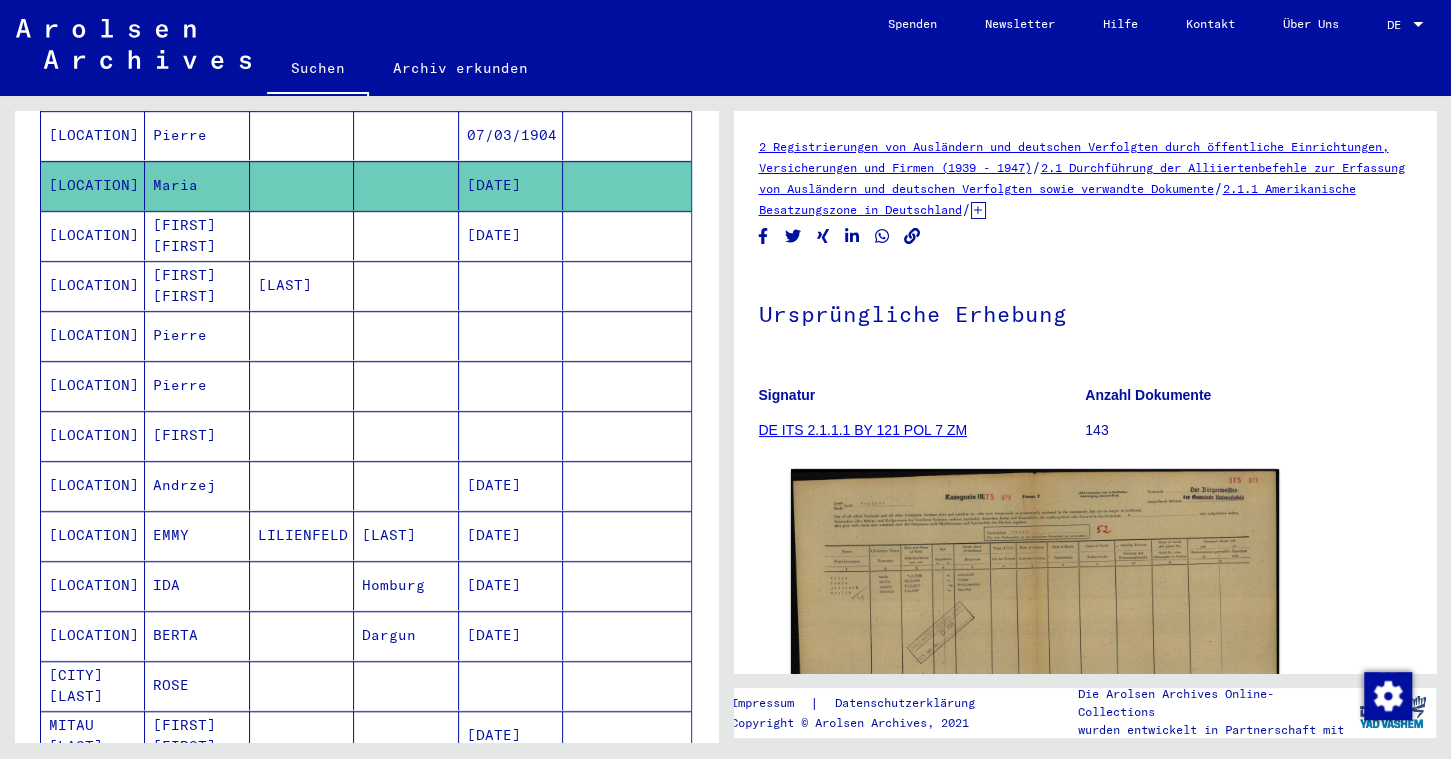 click on "[FIRST]" at bounding box center (197, 485) 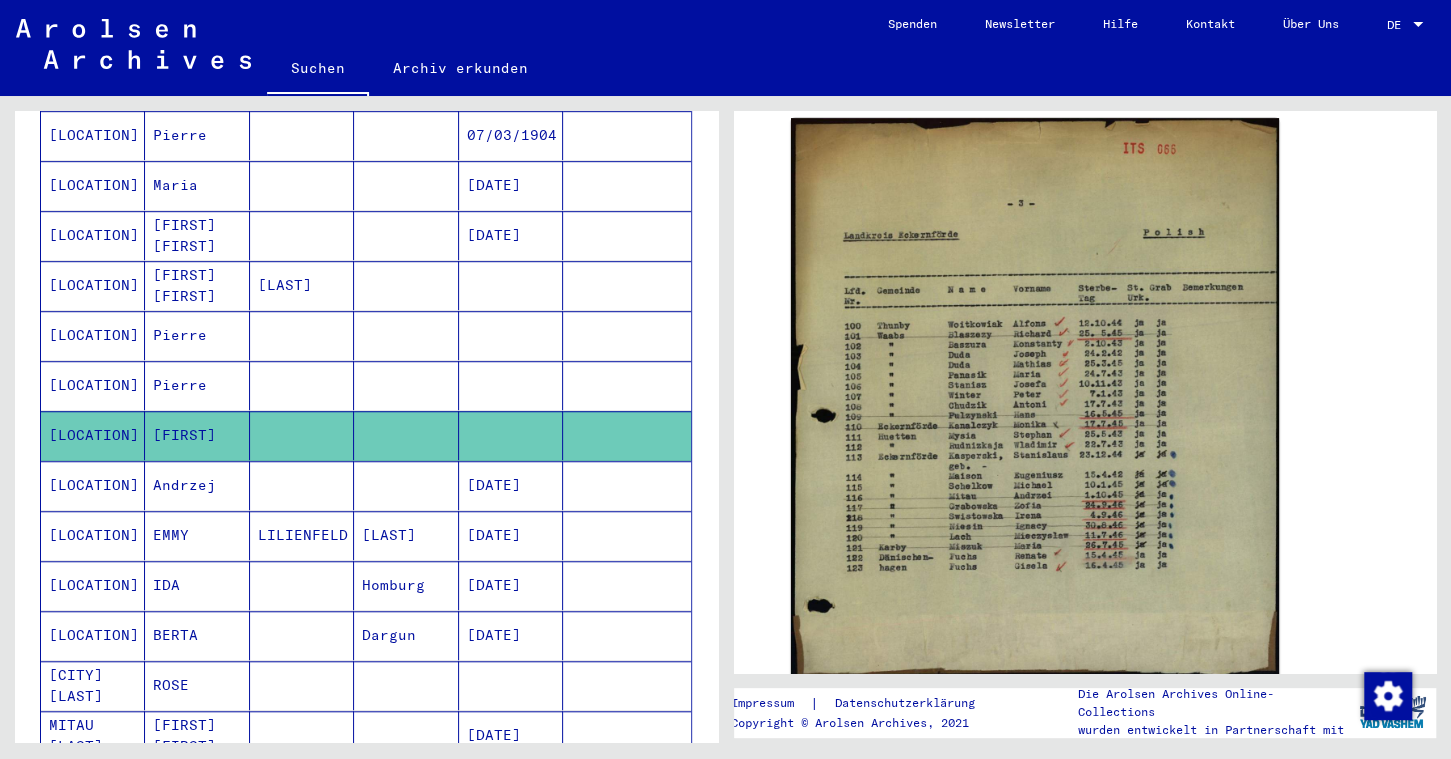 scroll, scrollTop: 563, scrollLeft: 0, axis: vertical 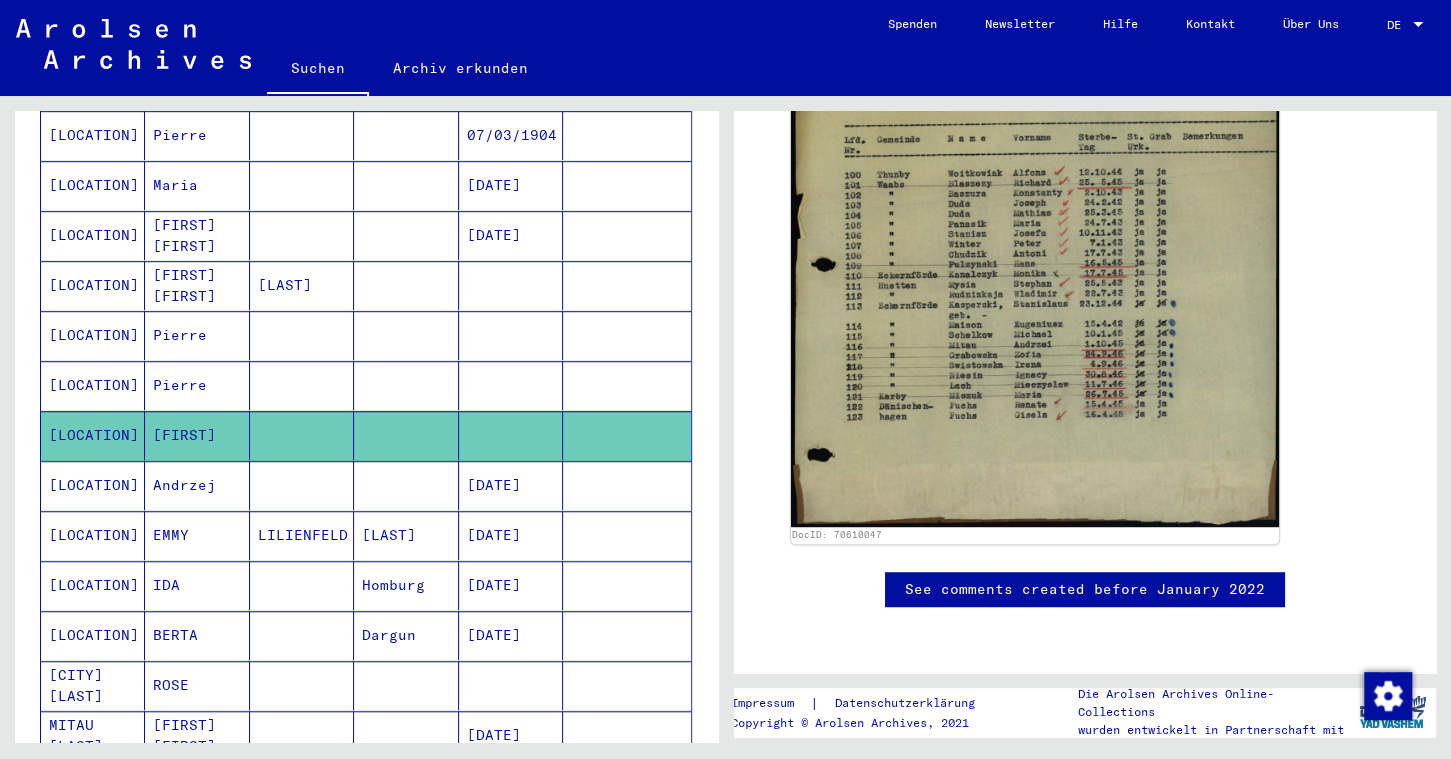 click on "Andrzej" at bounding box center [197, 535] 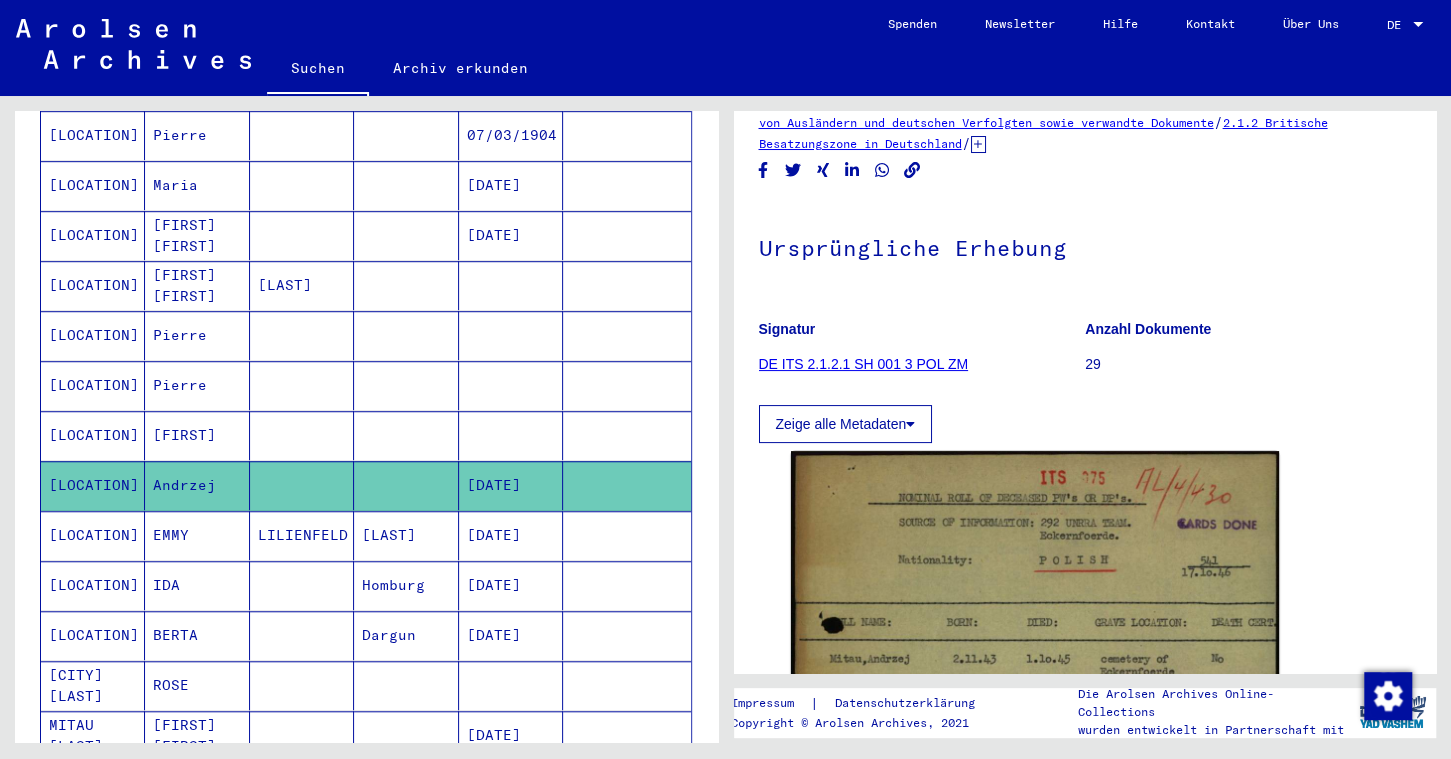 scroll, scrollTop: 374, scrollLeft: 0, axis: vertical 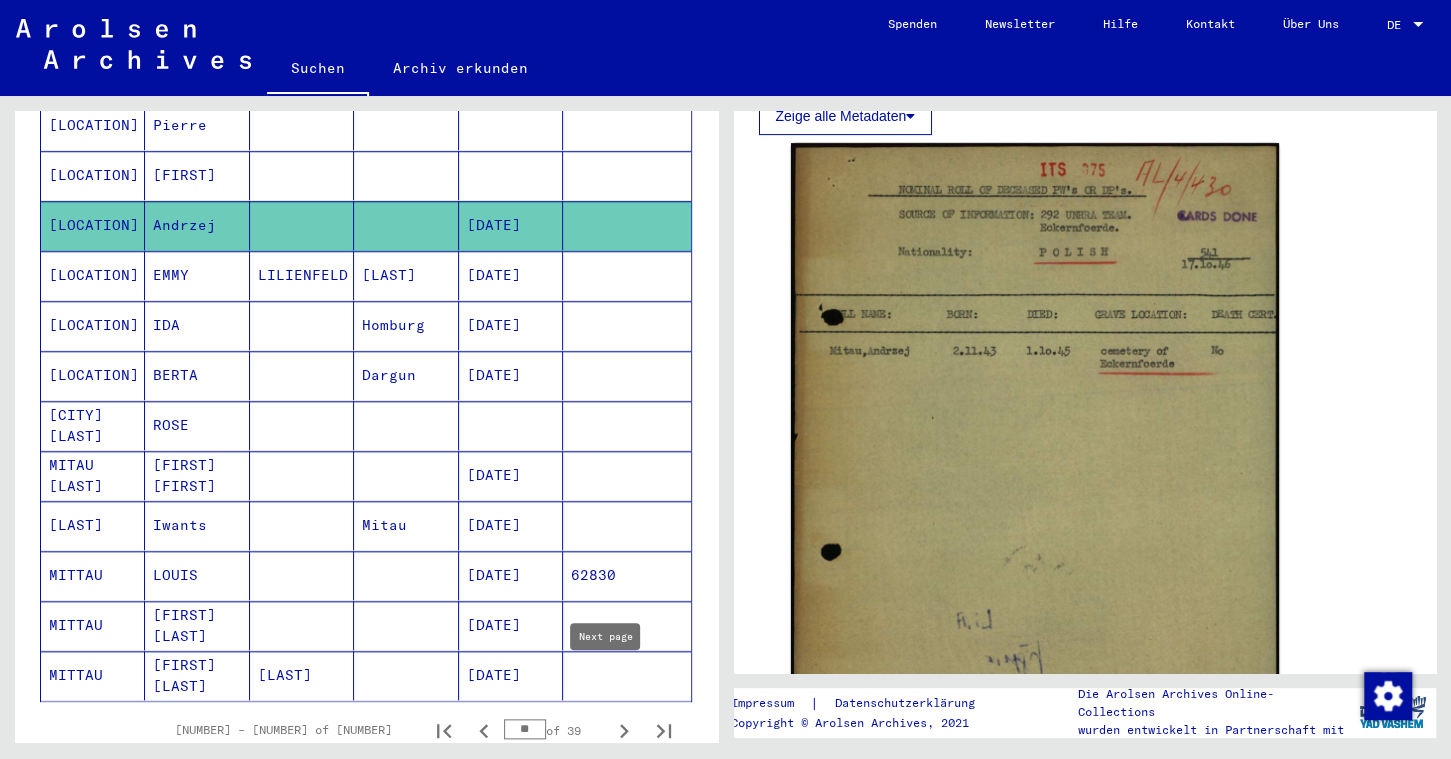 click 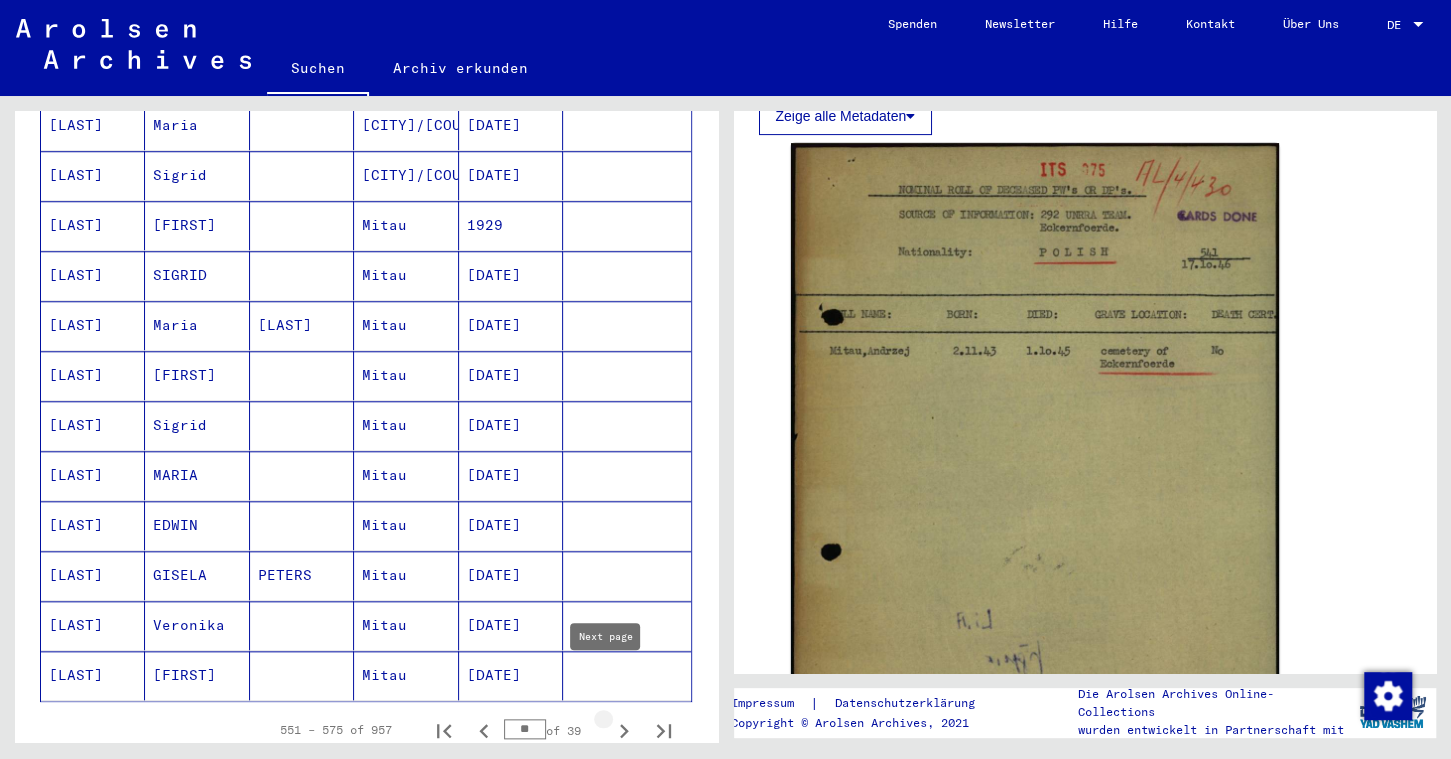 type on "**" 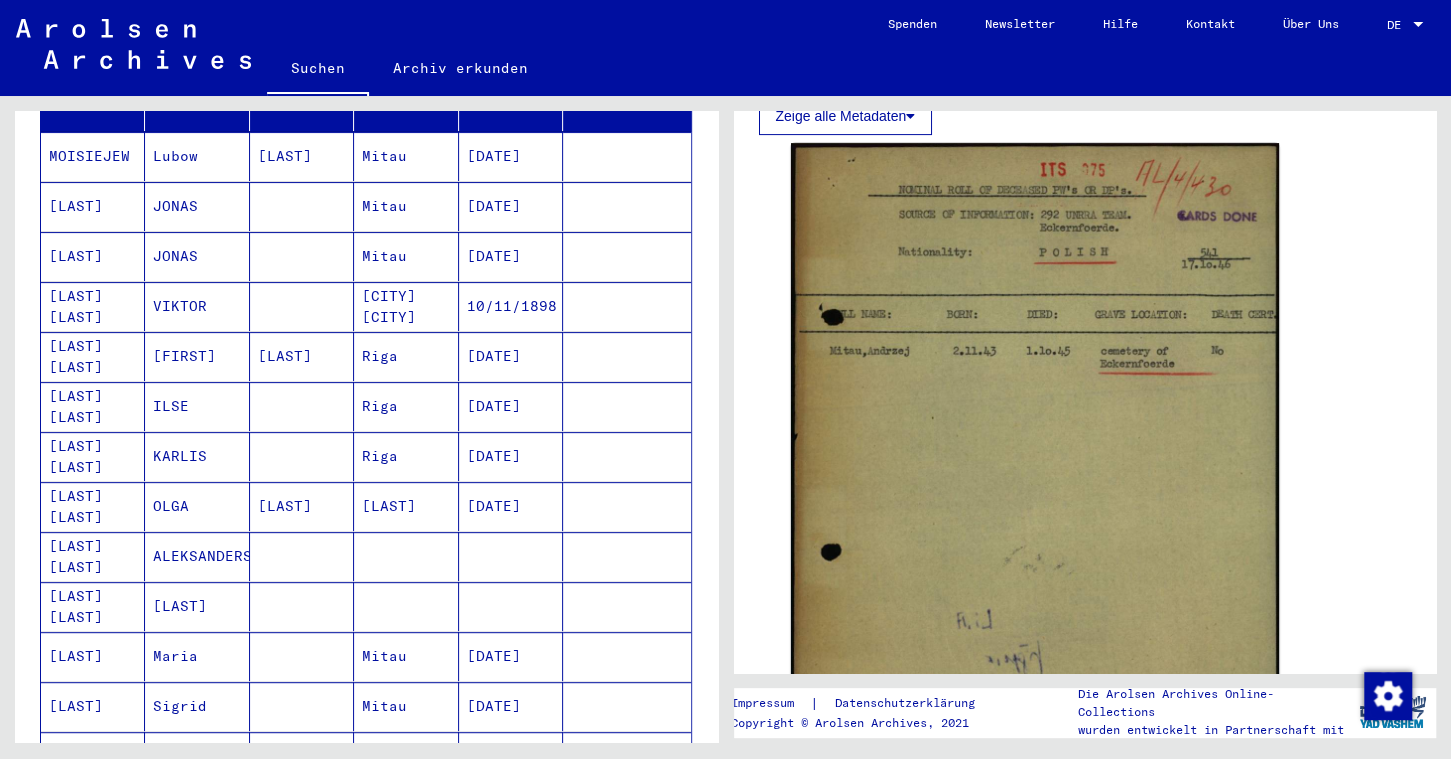 scroll, scrollTop: 0, scrollLeft: 0, axis: both 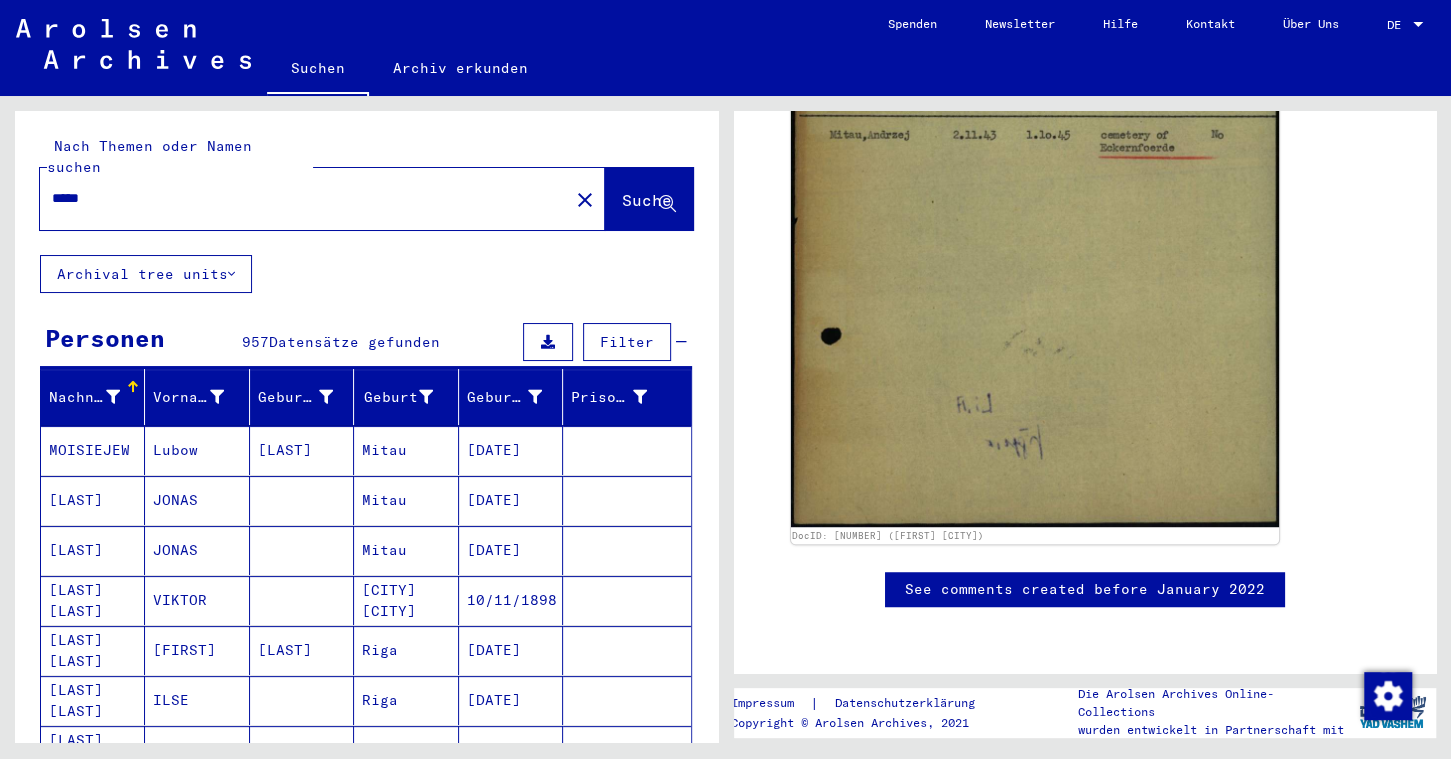 drag, startPoint x: 101, startPoint y: 172, endPoint x: -9, endPoint y: 172, distance: 110 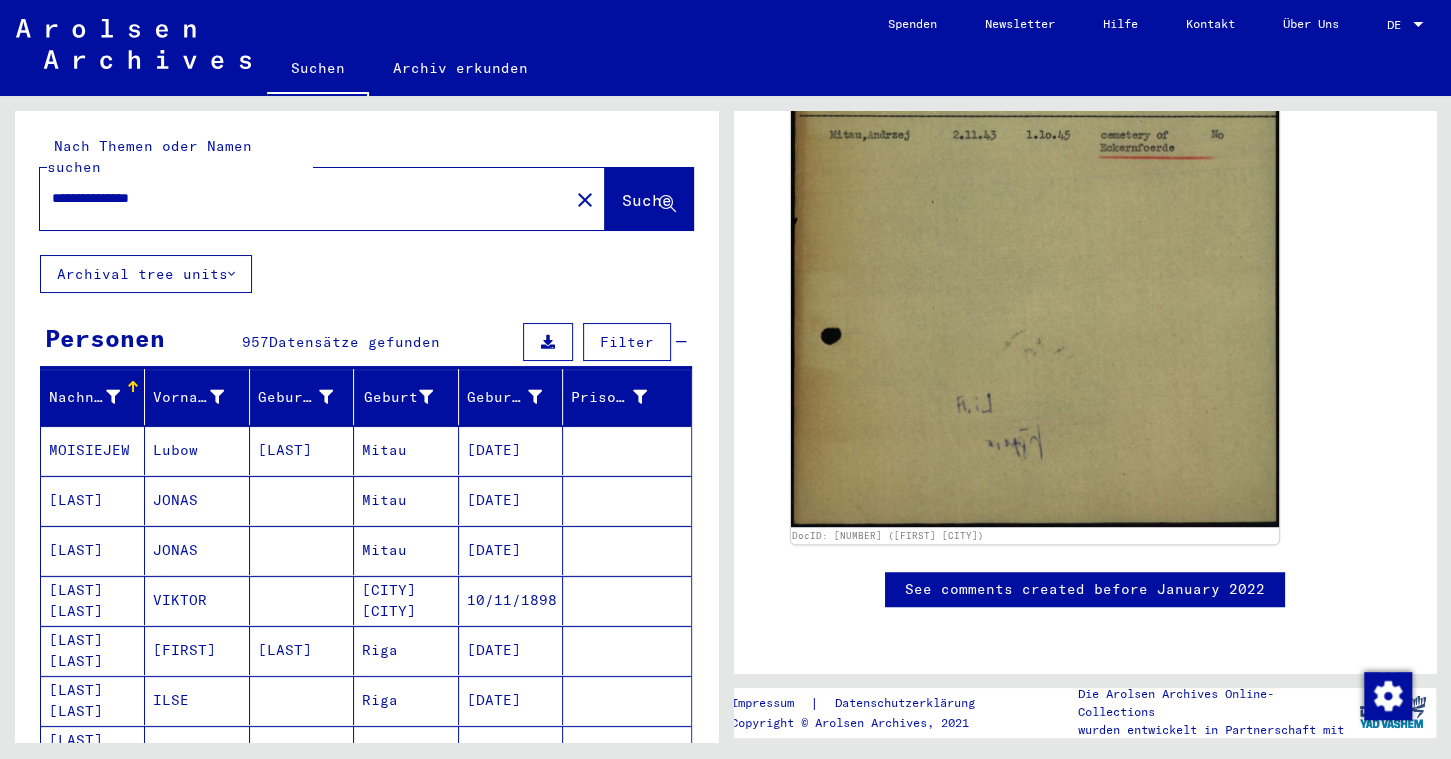 scroll, scrollTop: 0, scrollLeft: 0, axis: both 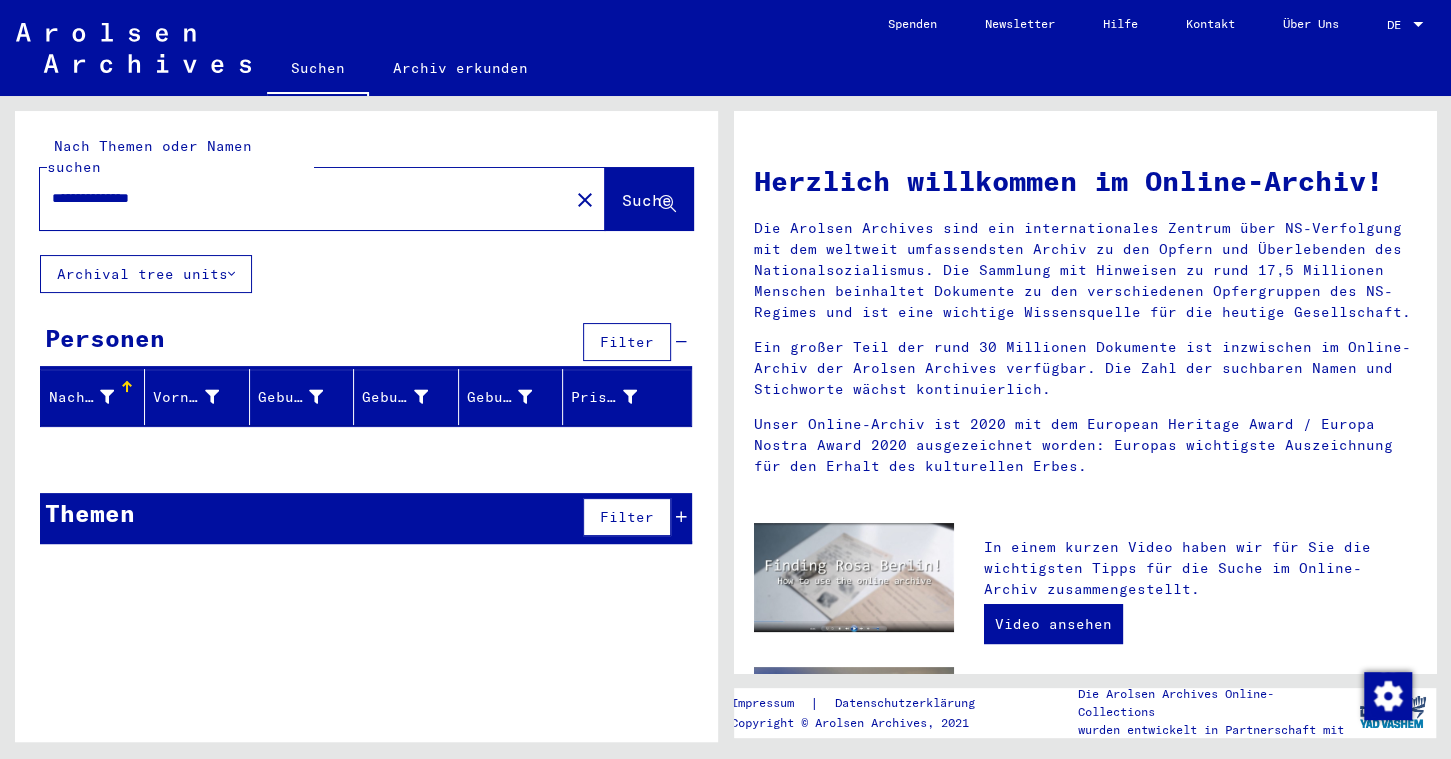 click on "**********" at bounding box center [298, 198] 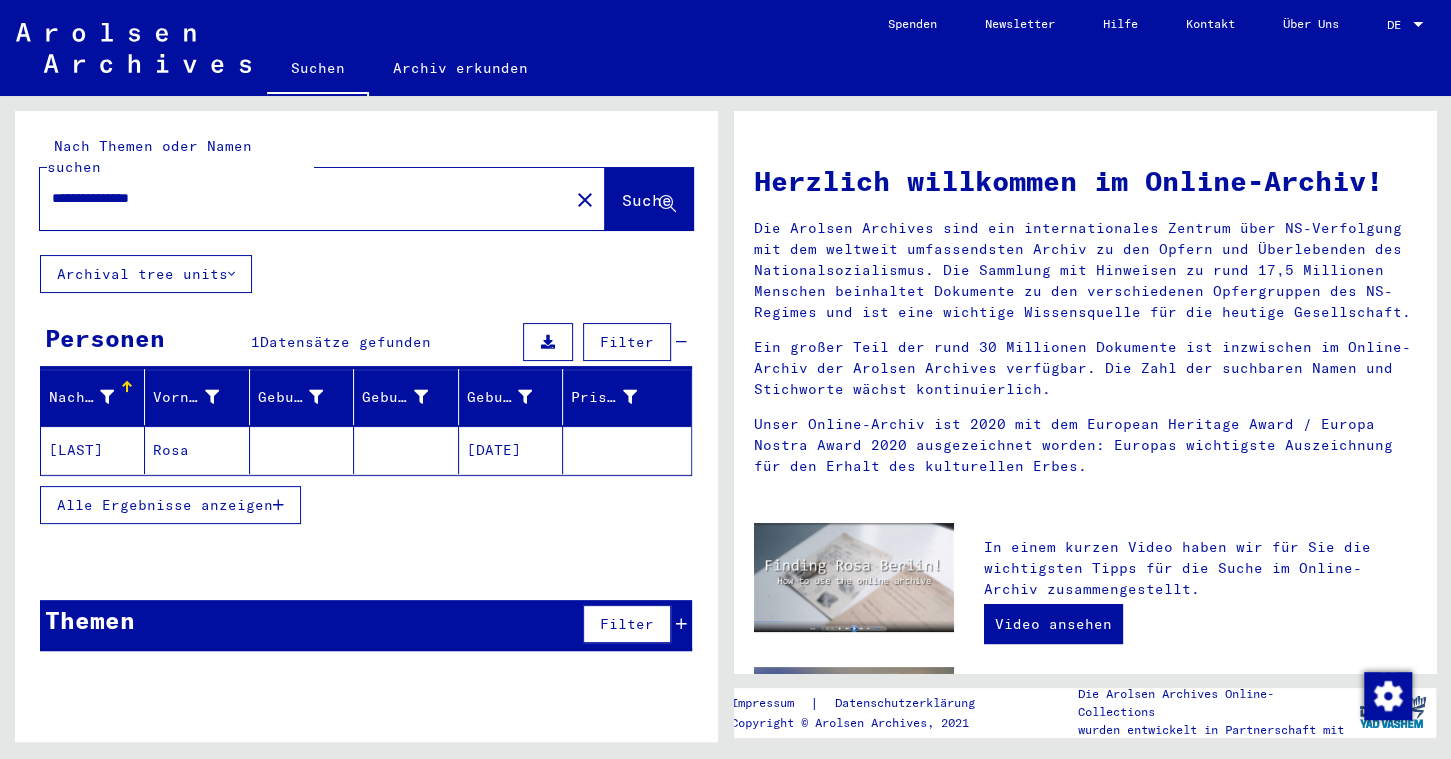 click on "[LAST]" 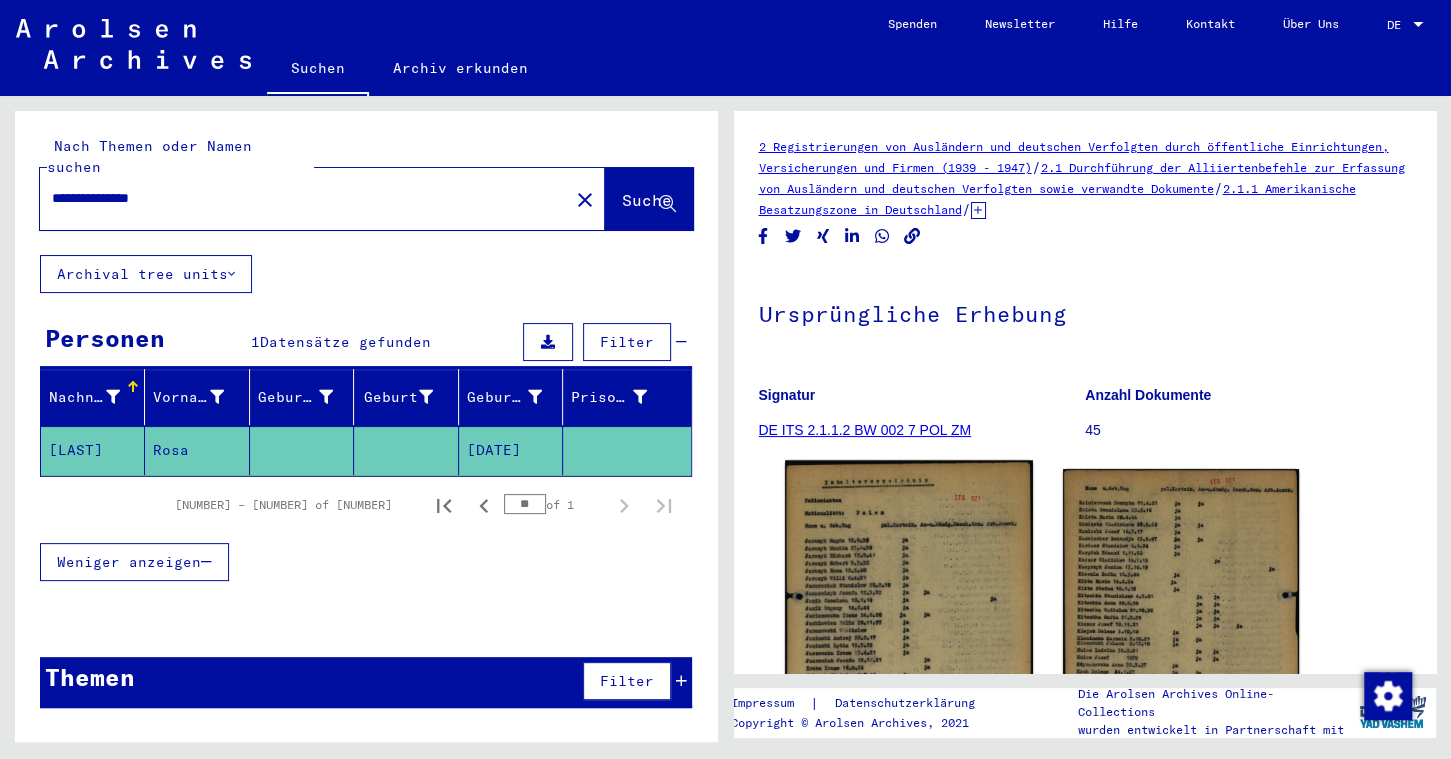 click 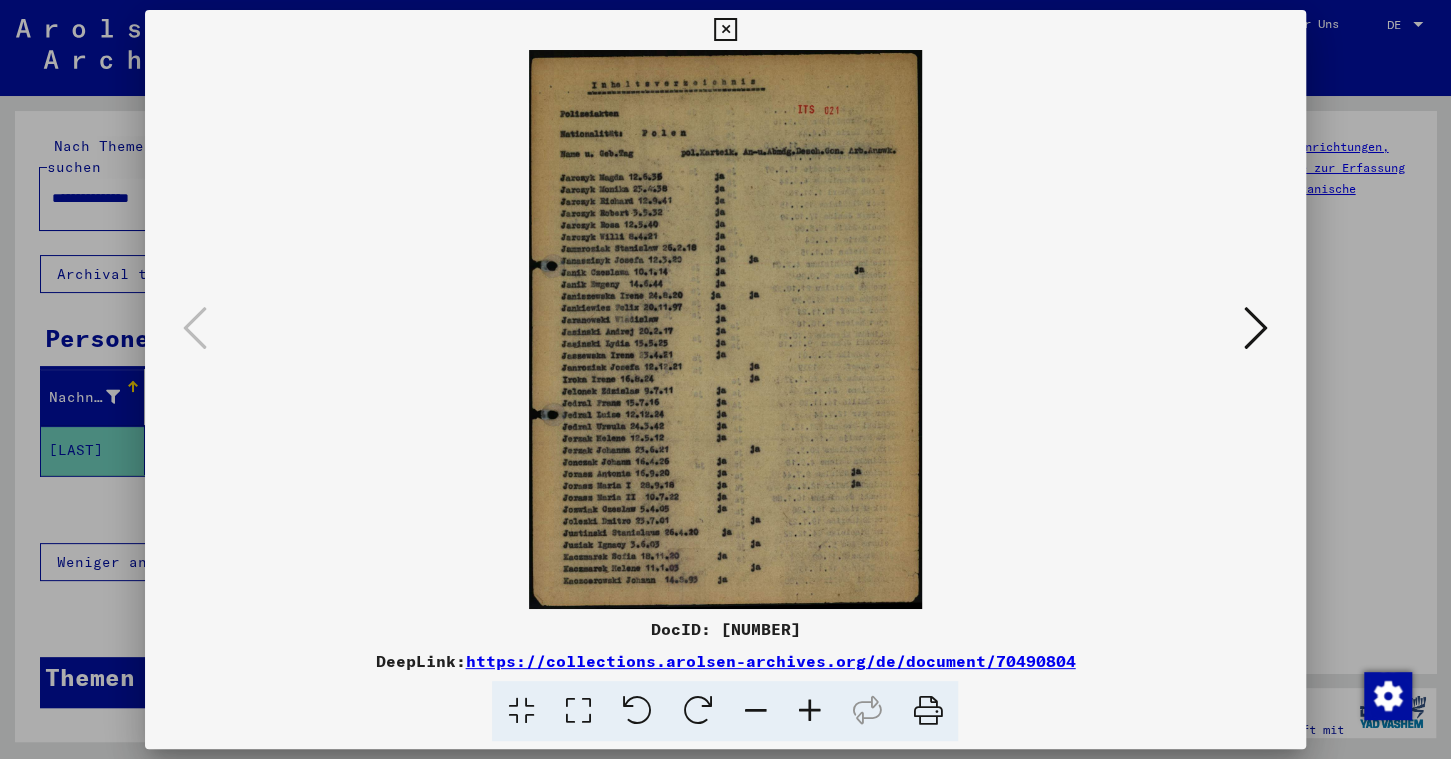 click at bounding box center (725, 30) 